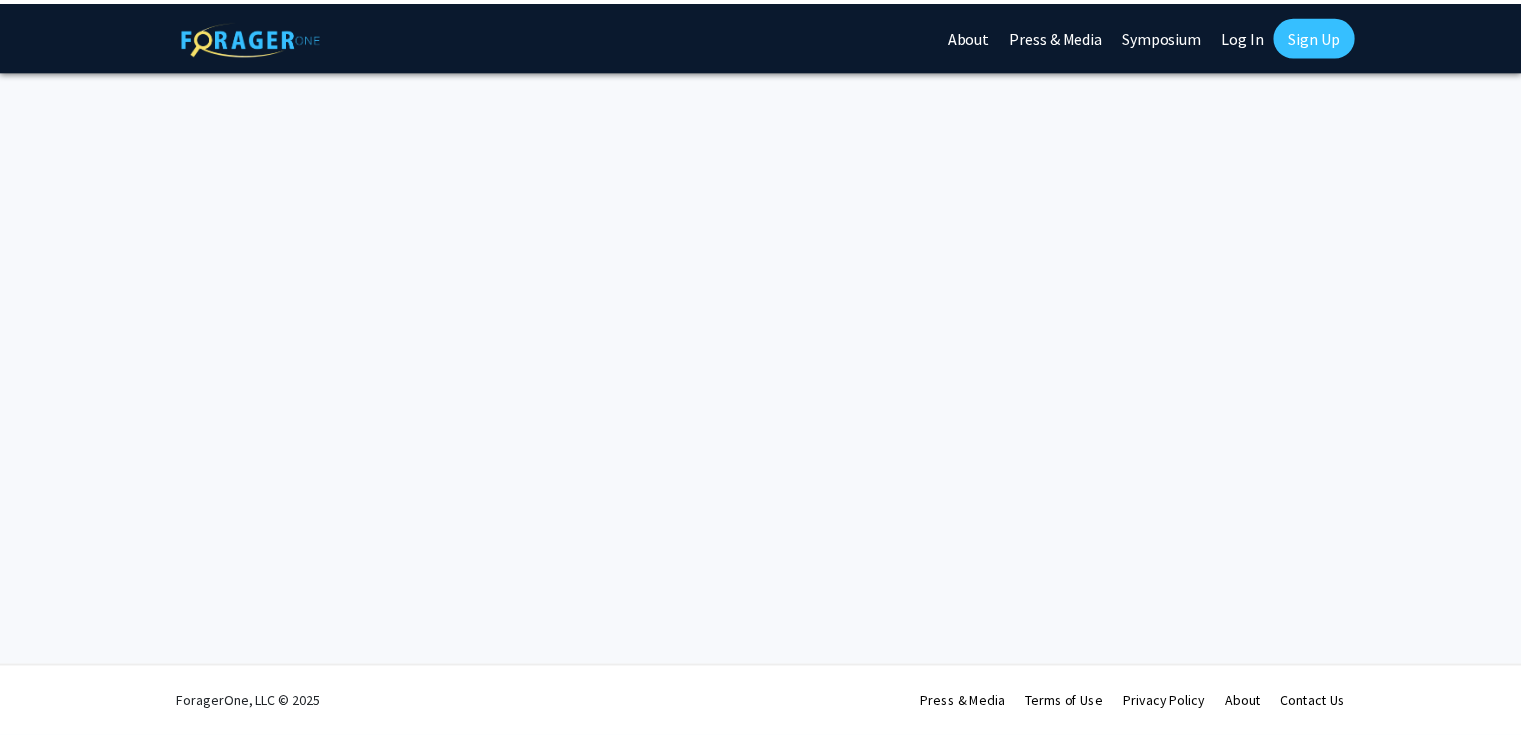 scroll, scrollTop: 0, scrollLeft: 0, axis: both 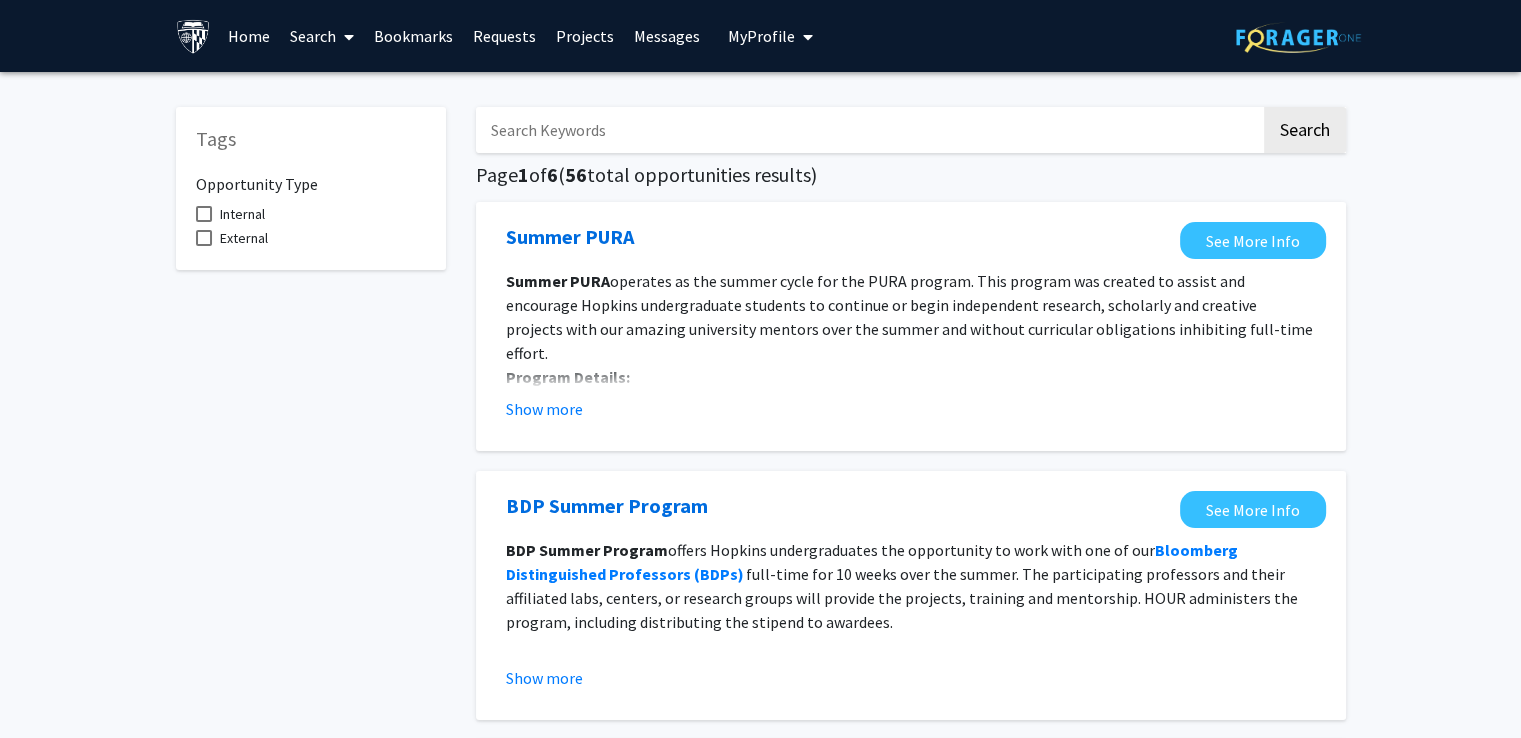click at bounding box center [868, 130] 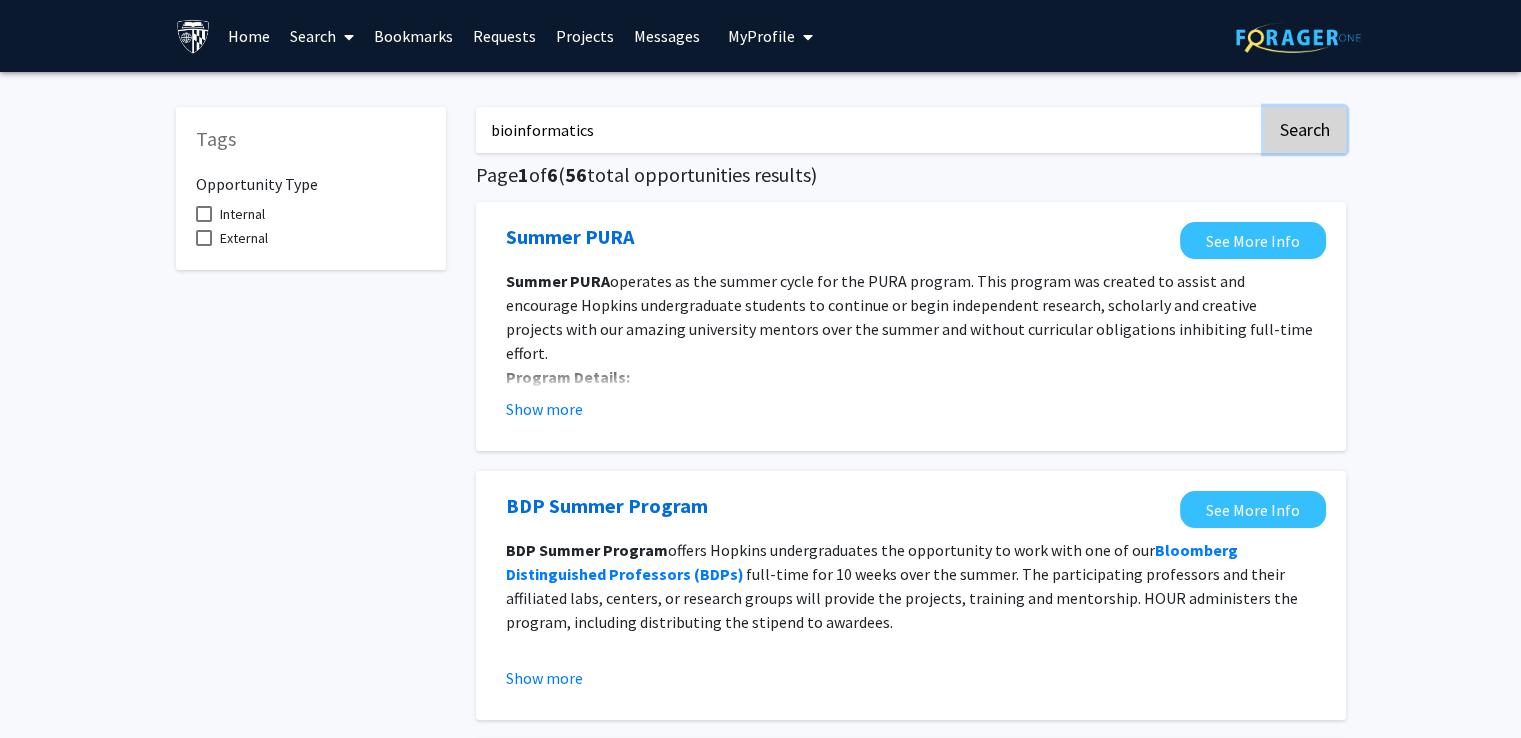 click on "Search" 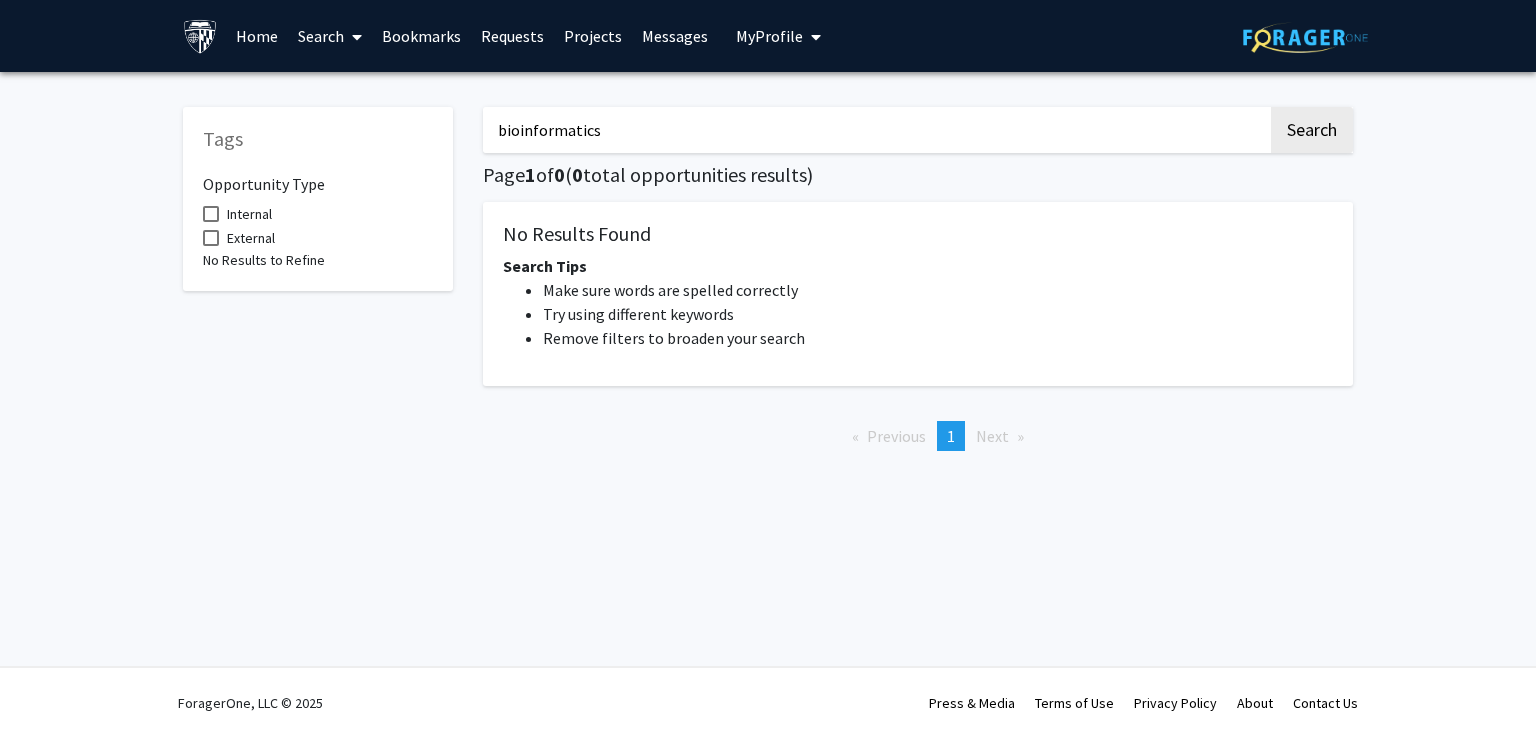 click on "Search" at bounding box center [330, 36] 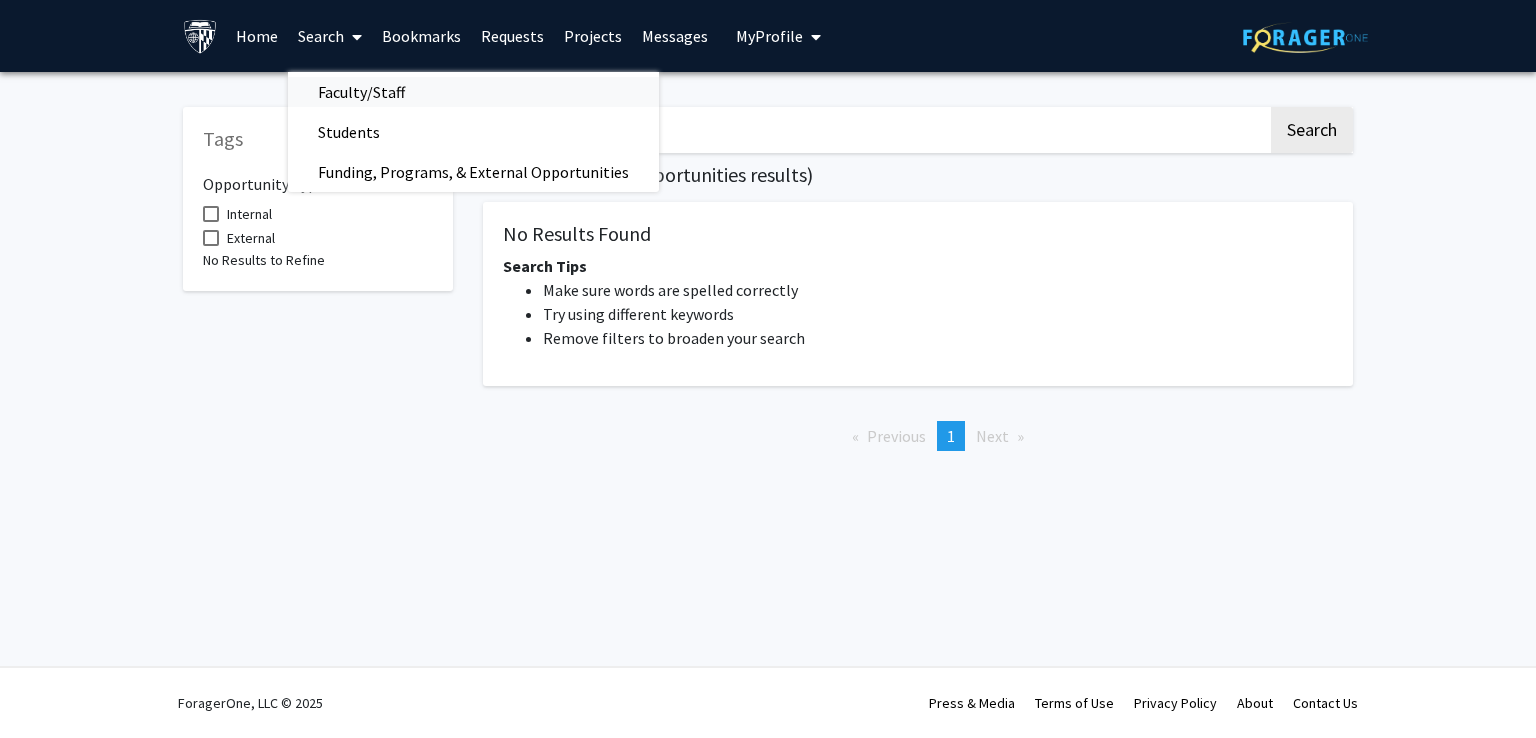 click on "Faculty/Staff" at bounding box center [361, 92] 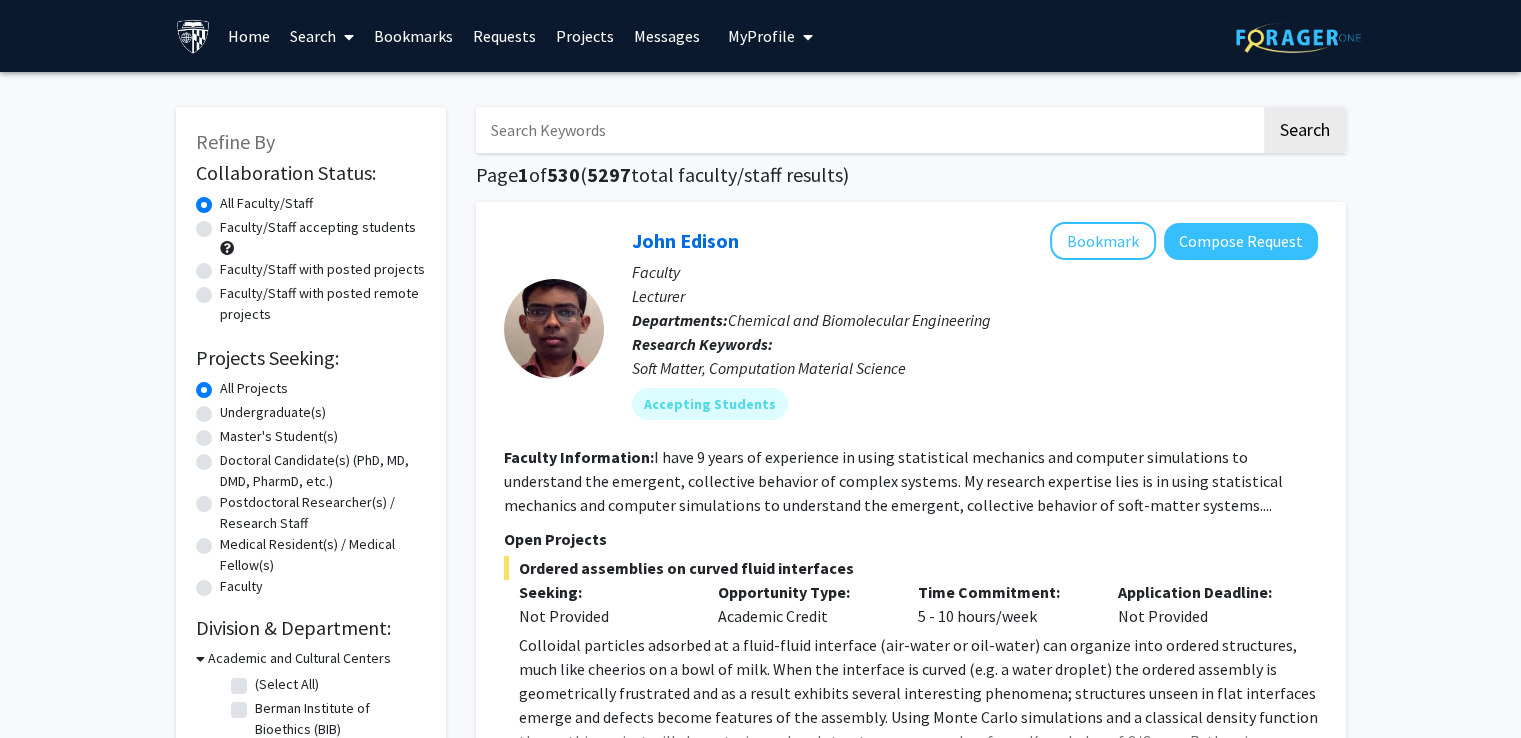 click at bounding box center (868, 130) 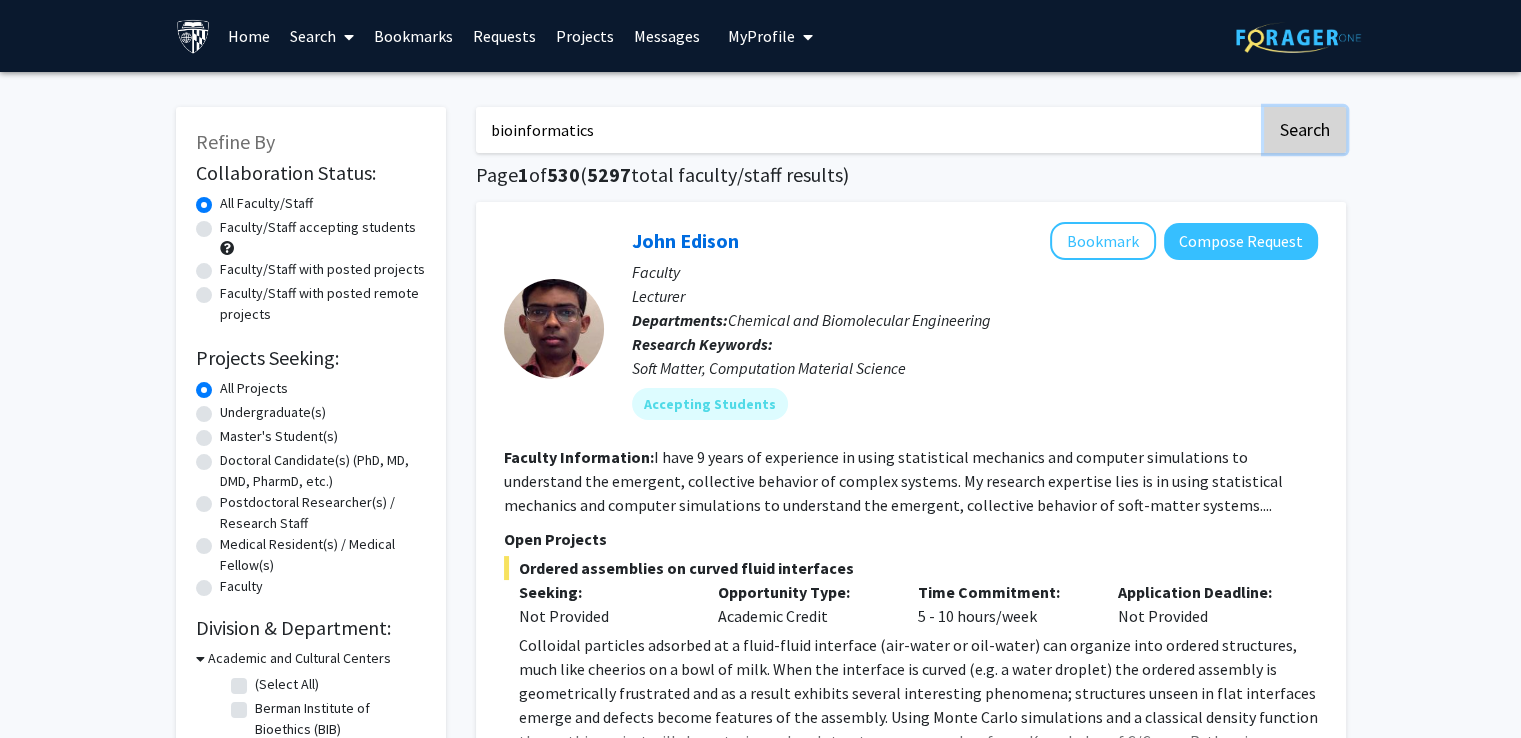 click on "Search" 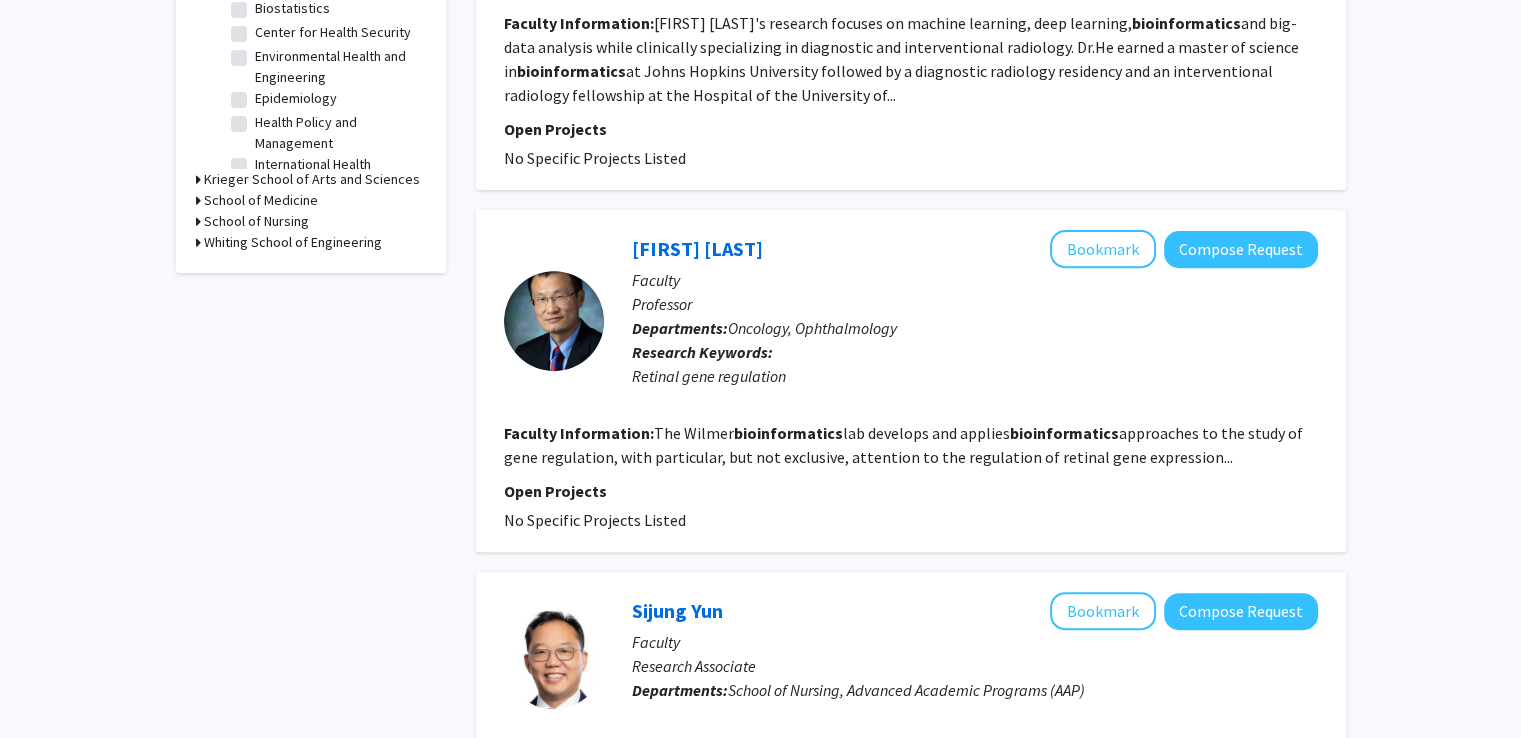scroll, scrollTop: 0, scrollLeft: 0, axis: both 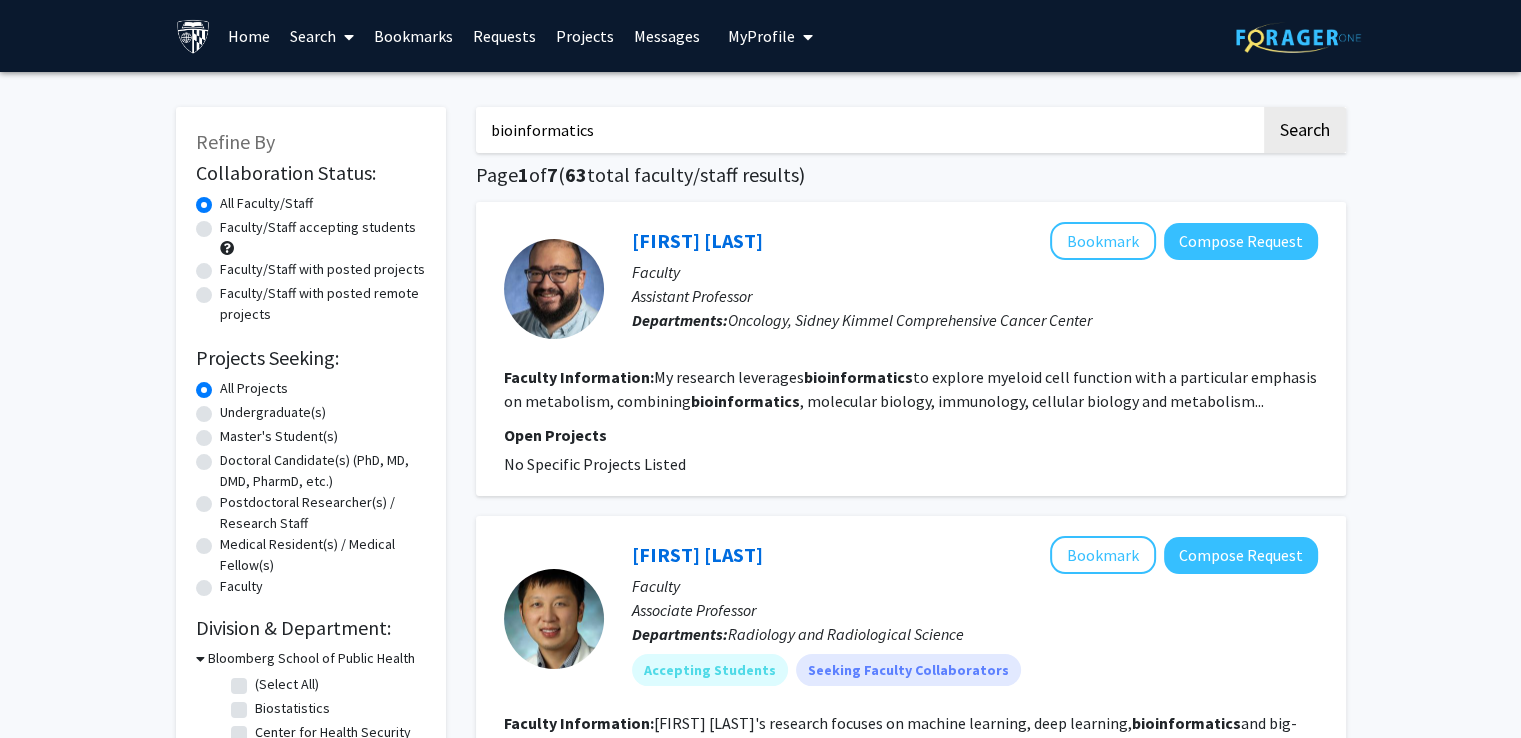 click on "Faculty/Staff accepting students" 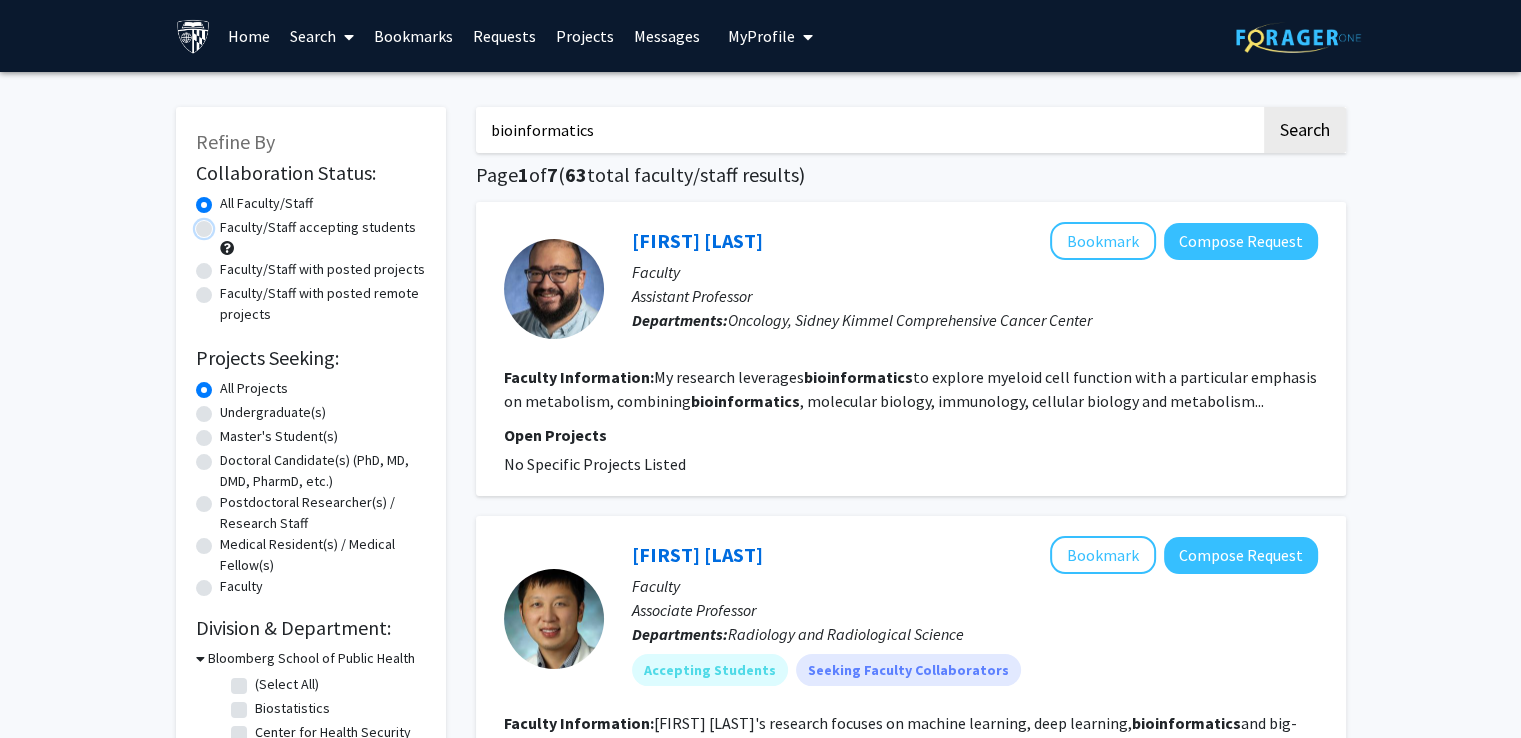 click on "Faculty/Staff accepting students" at bounding box center (226, 223) 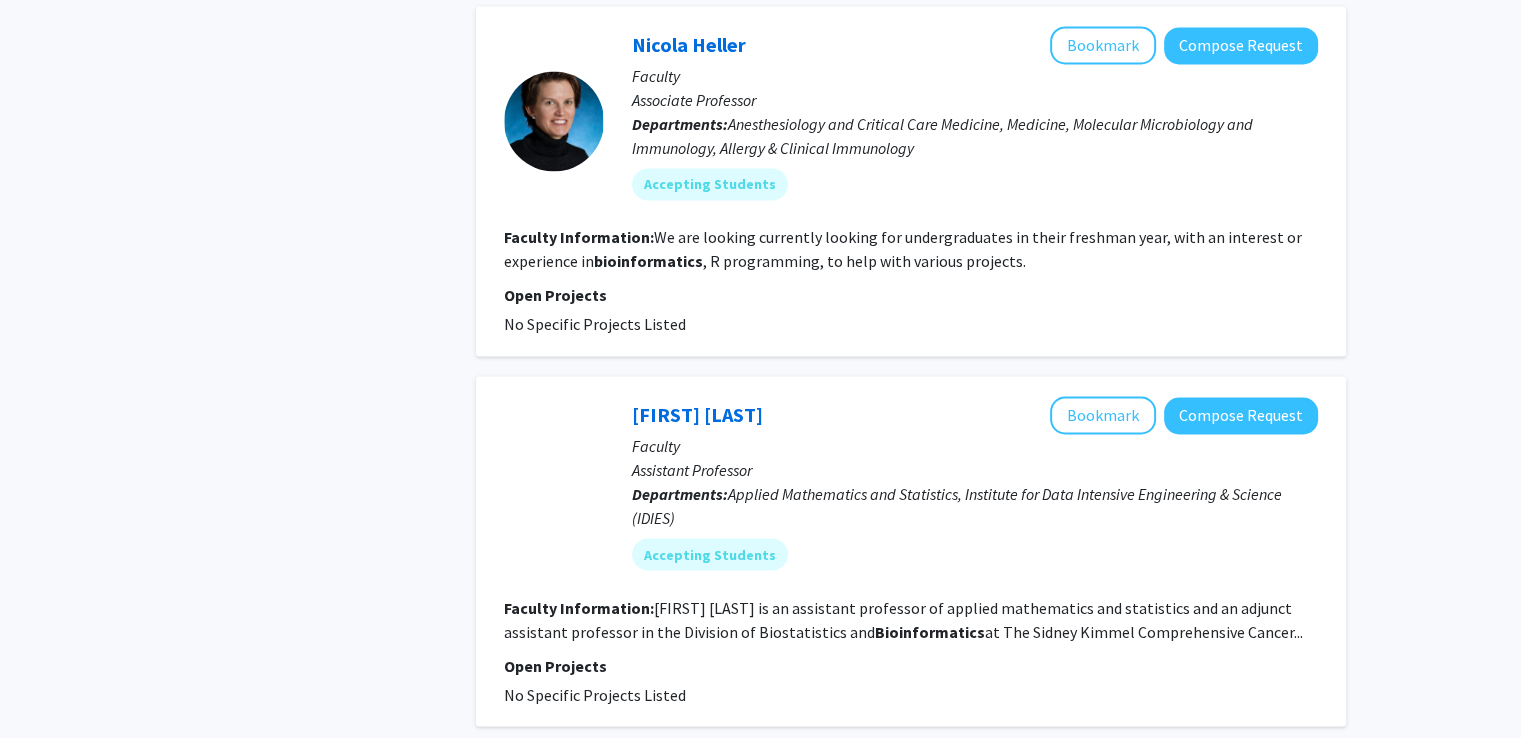 scroll, scrollTop: 3353, scrollLeft: 0, axis: vertical 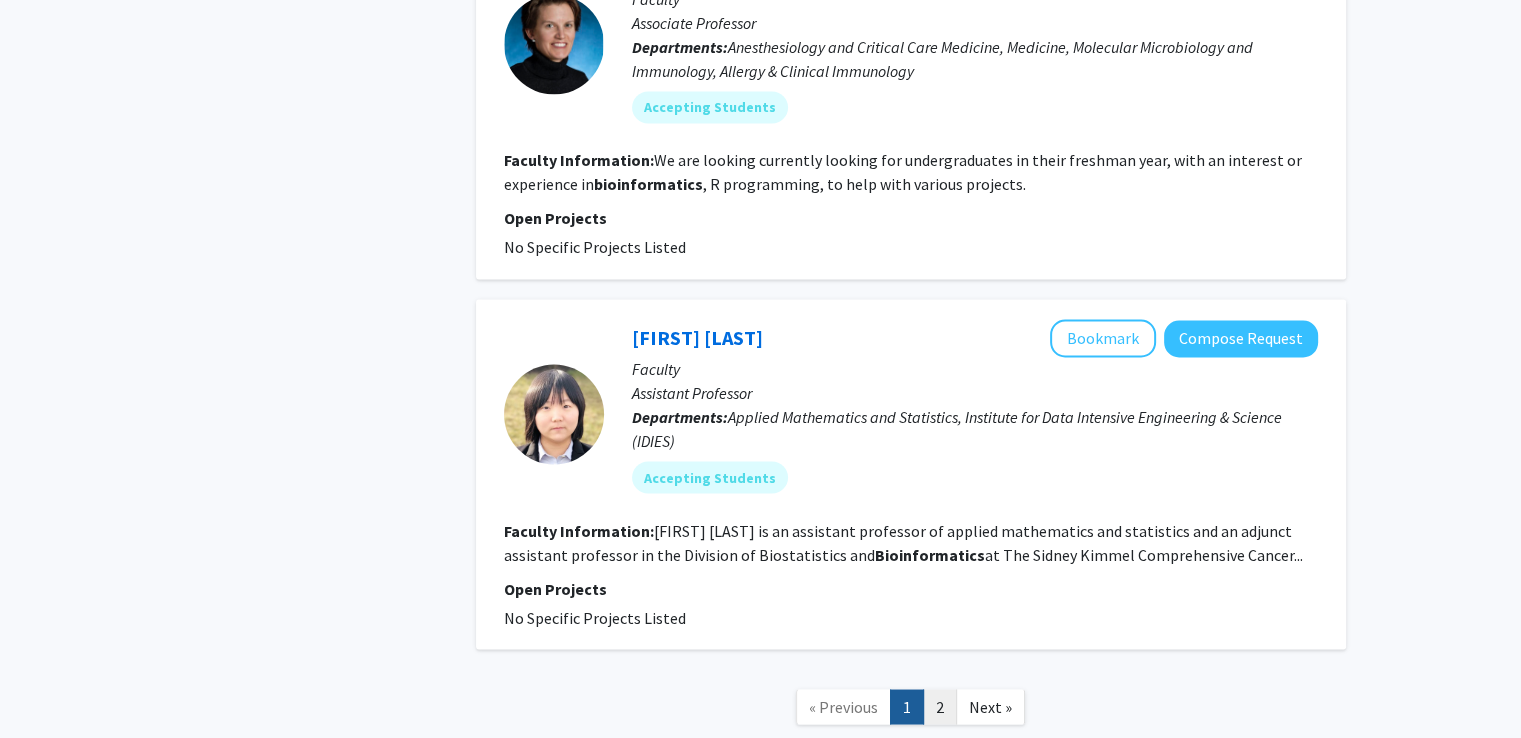 click on "2" 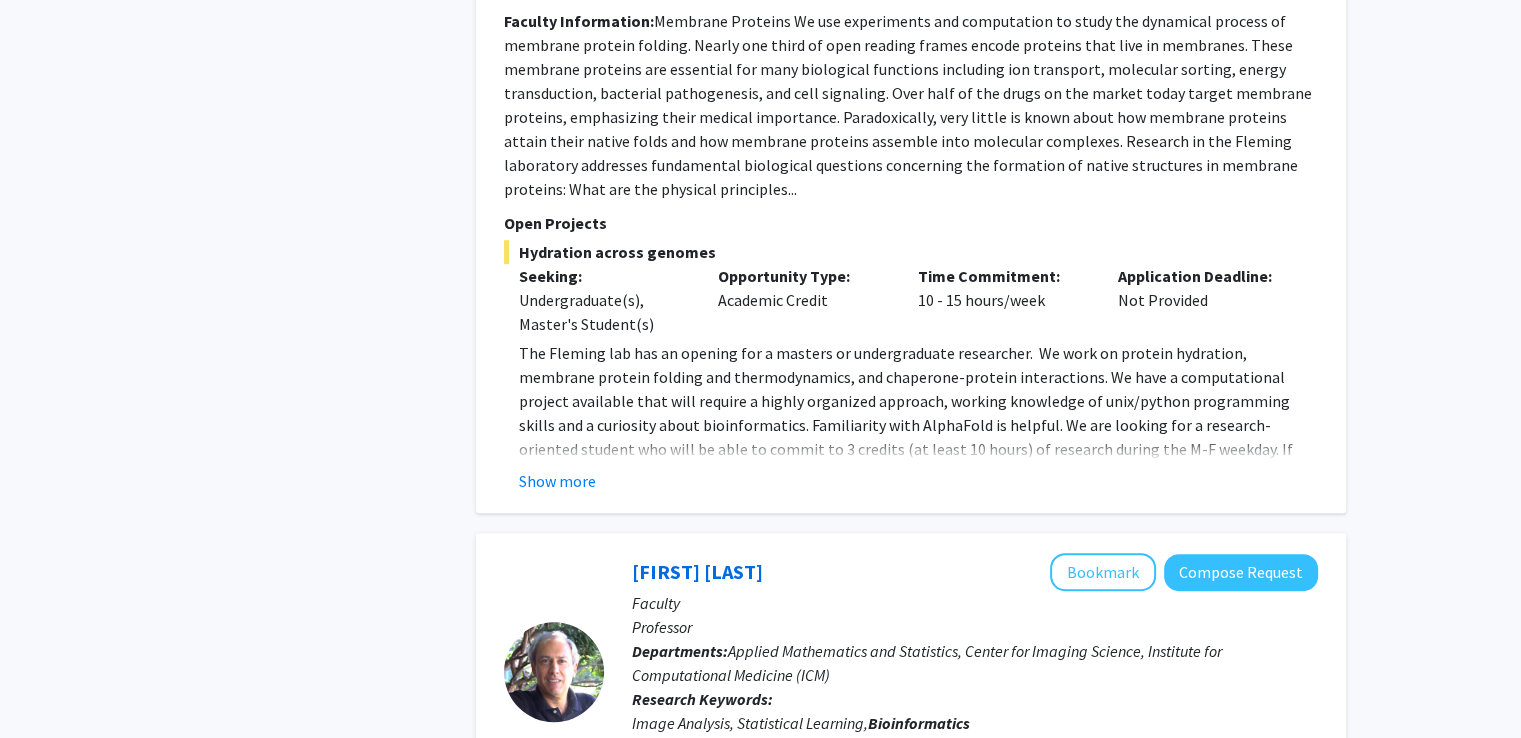 scroll, scrollTop: 1100, scrollLeft: 0, axis: vertical 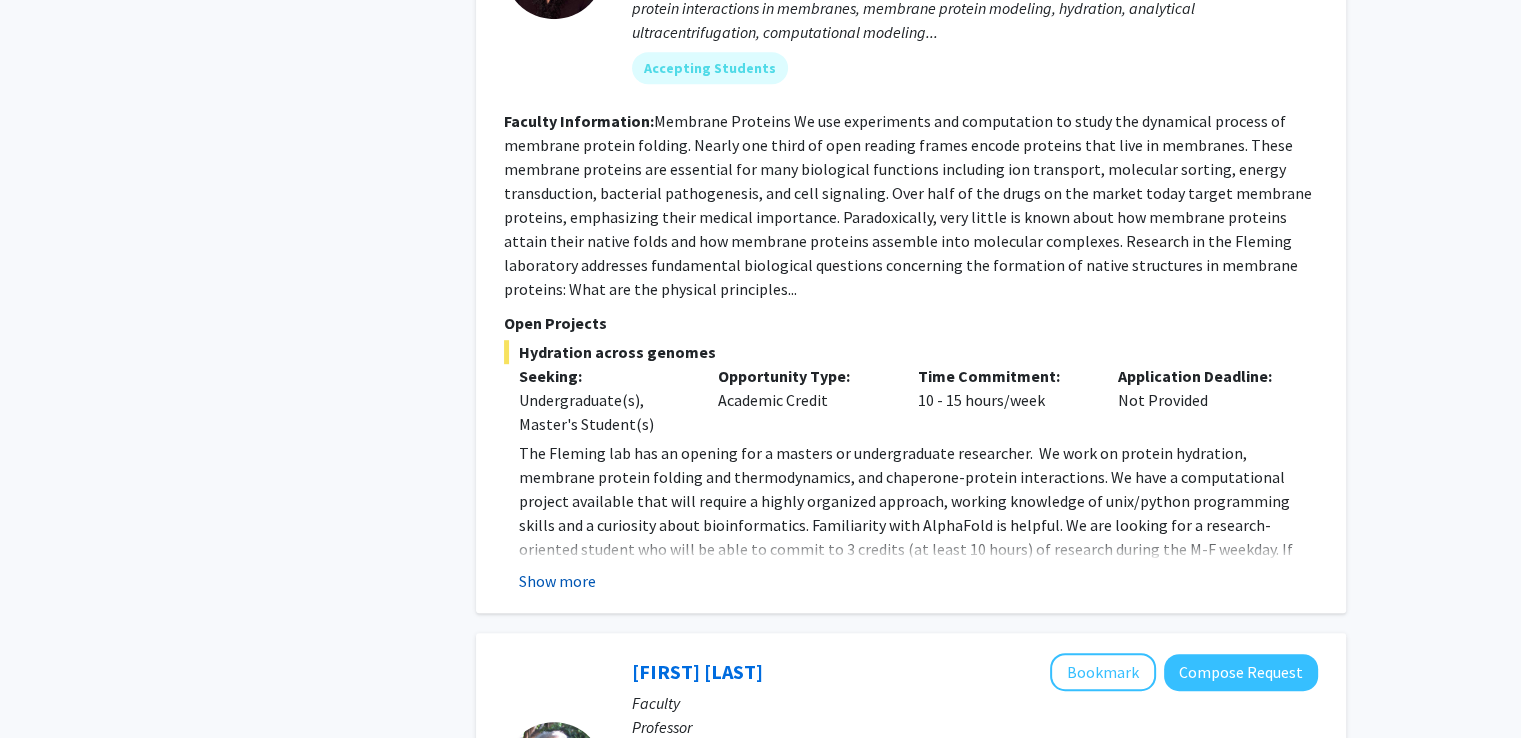 click on "Show more" 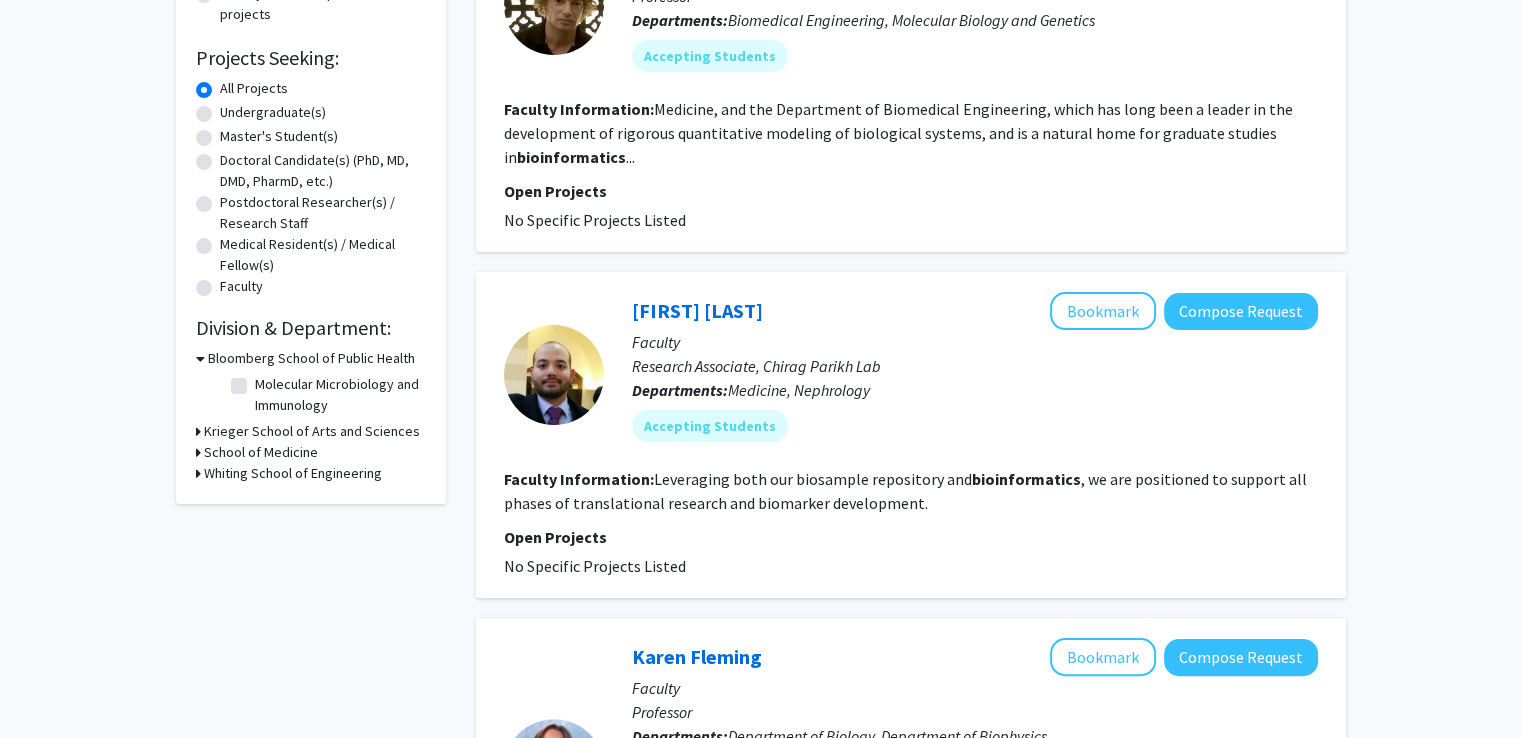 scroll, scrollTop: 0, scrollLeft: 0, axis: both 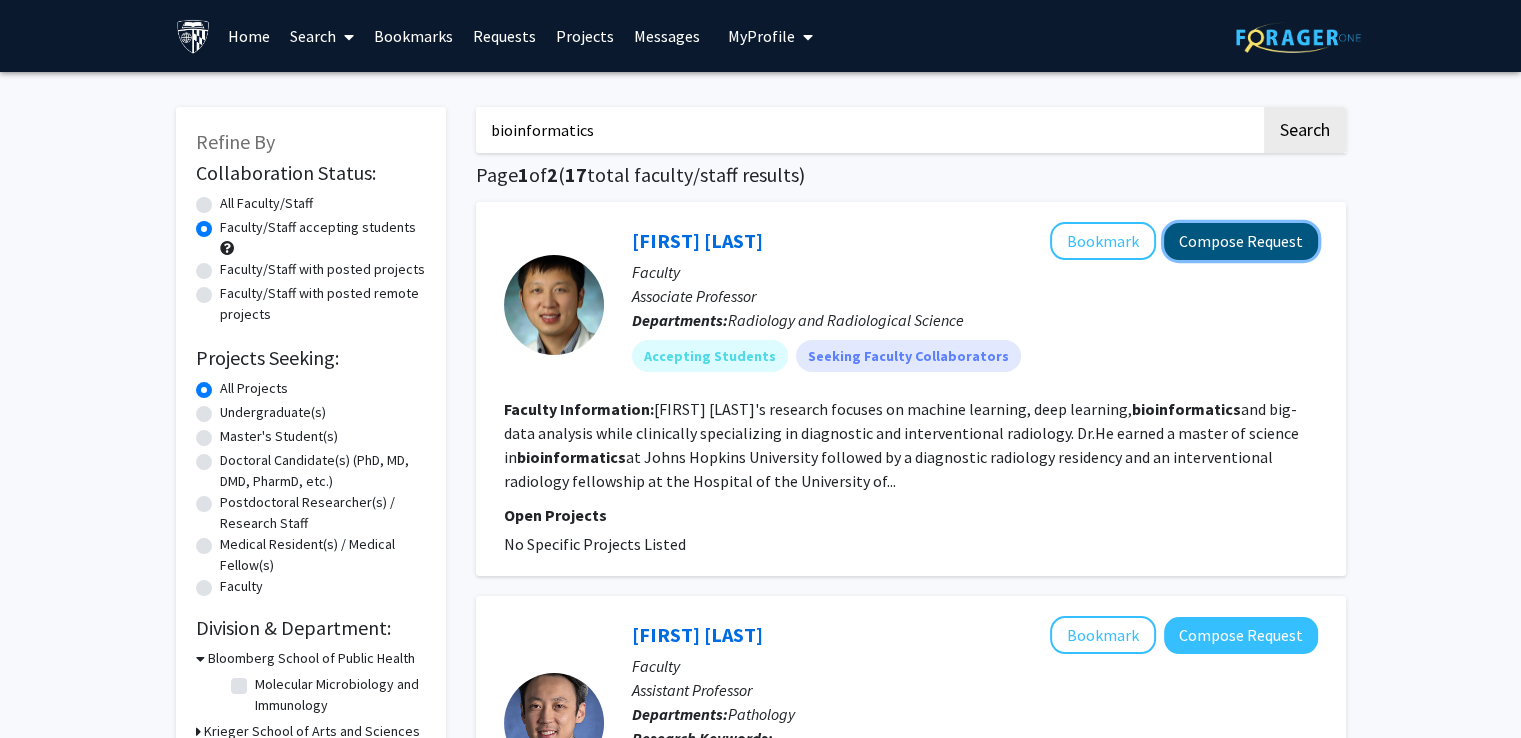click on "Compose Request" 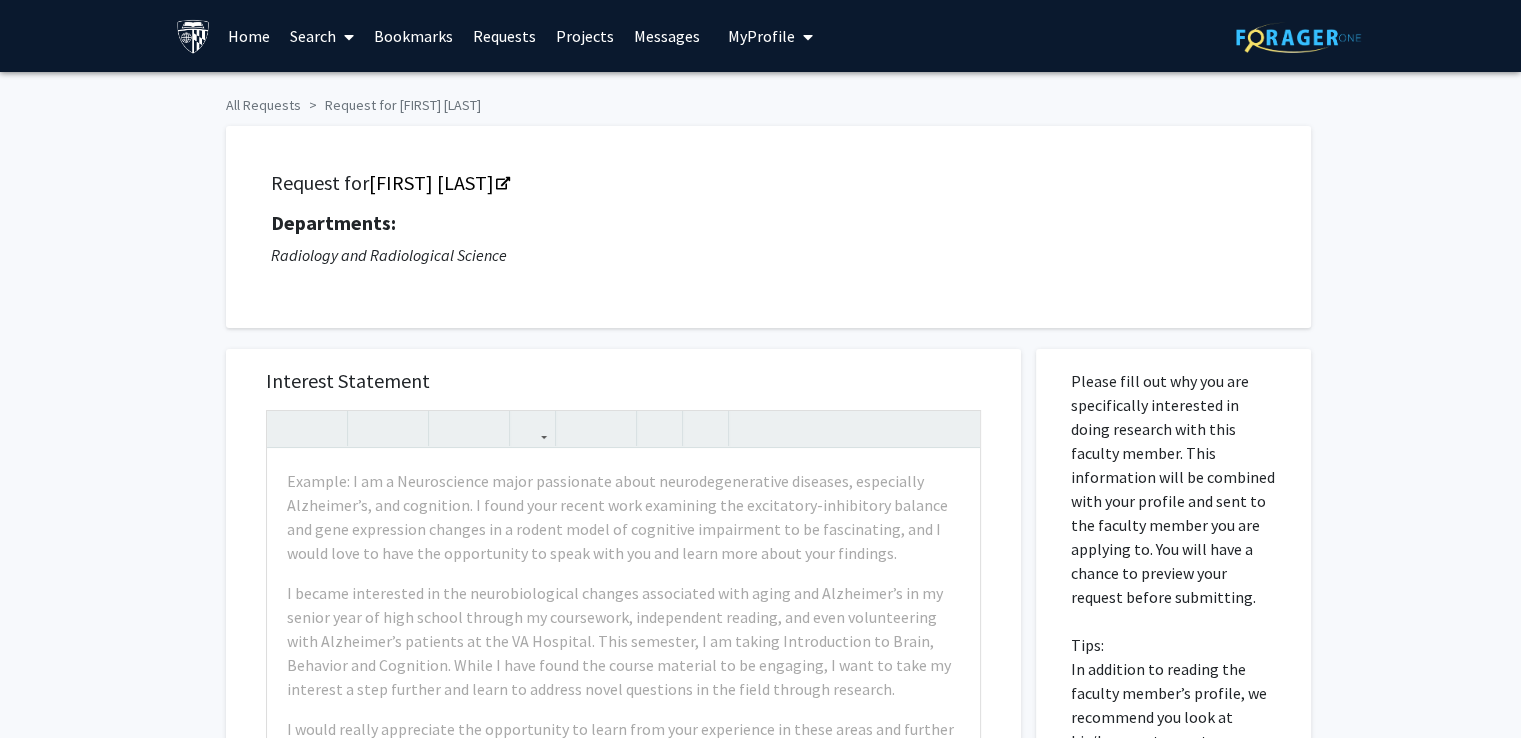 click on "Messages" at bounding box center [667, 36] 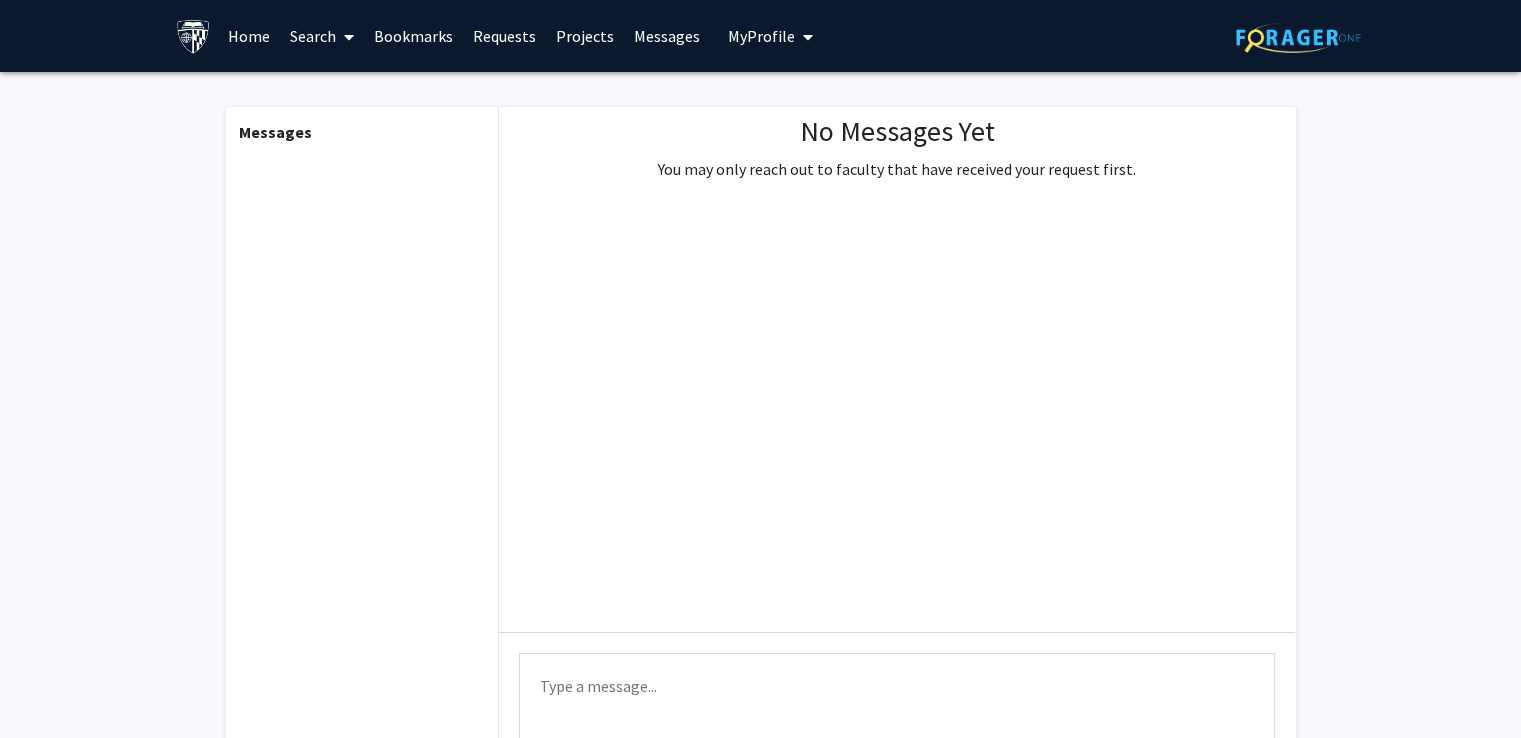 click on "Requests" at bounding box center [504, 36] 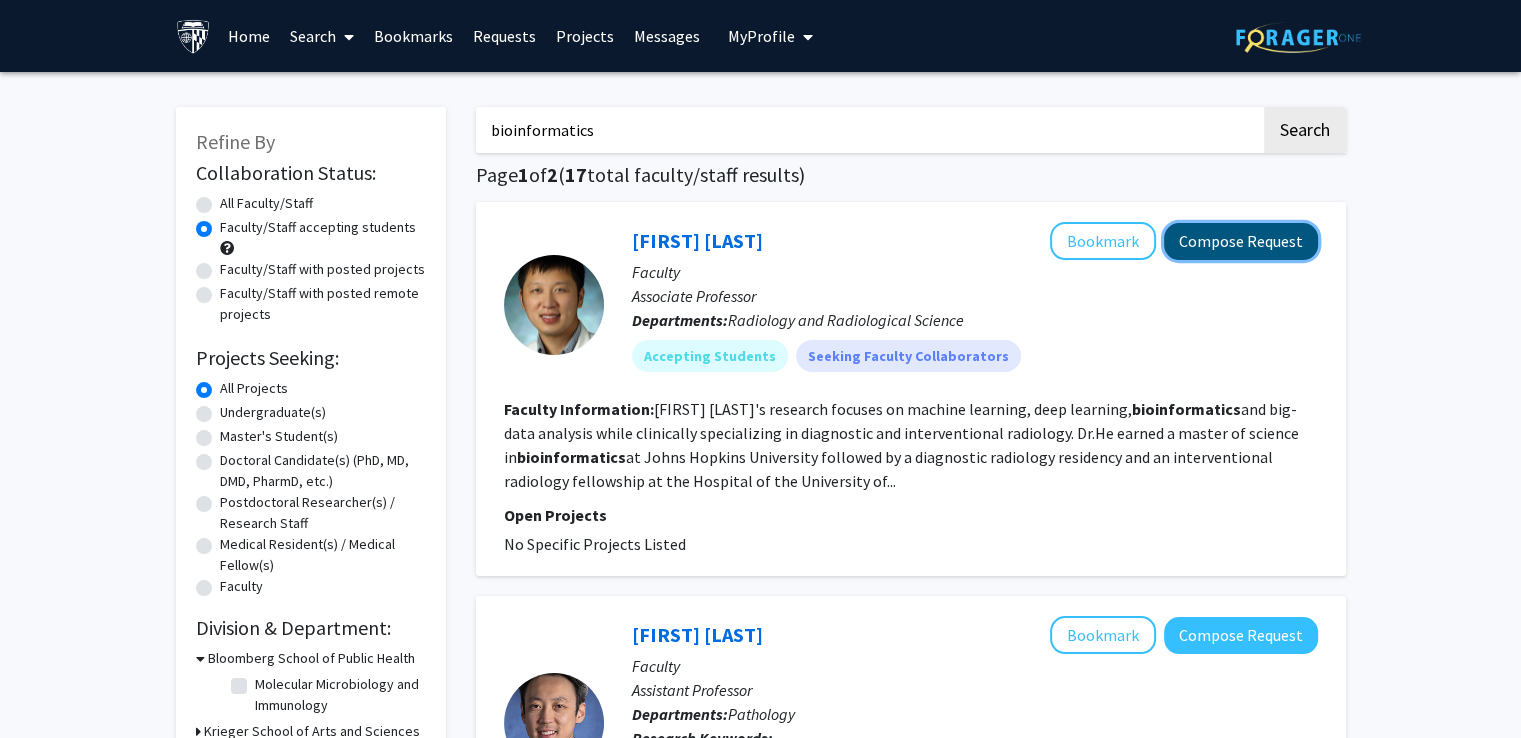 click on "Compose Request" 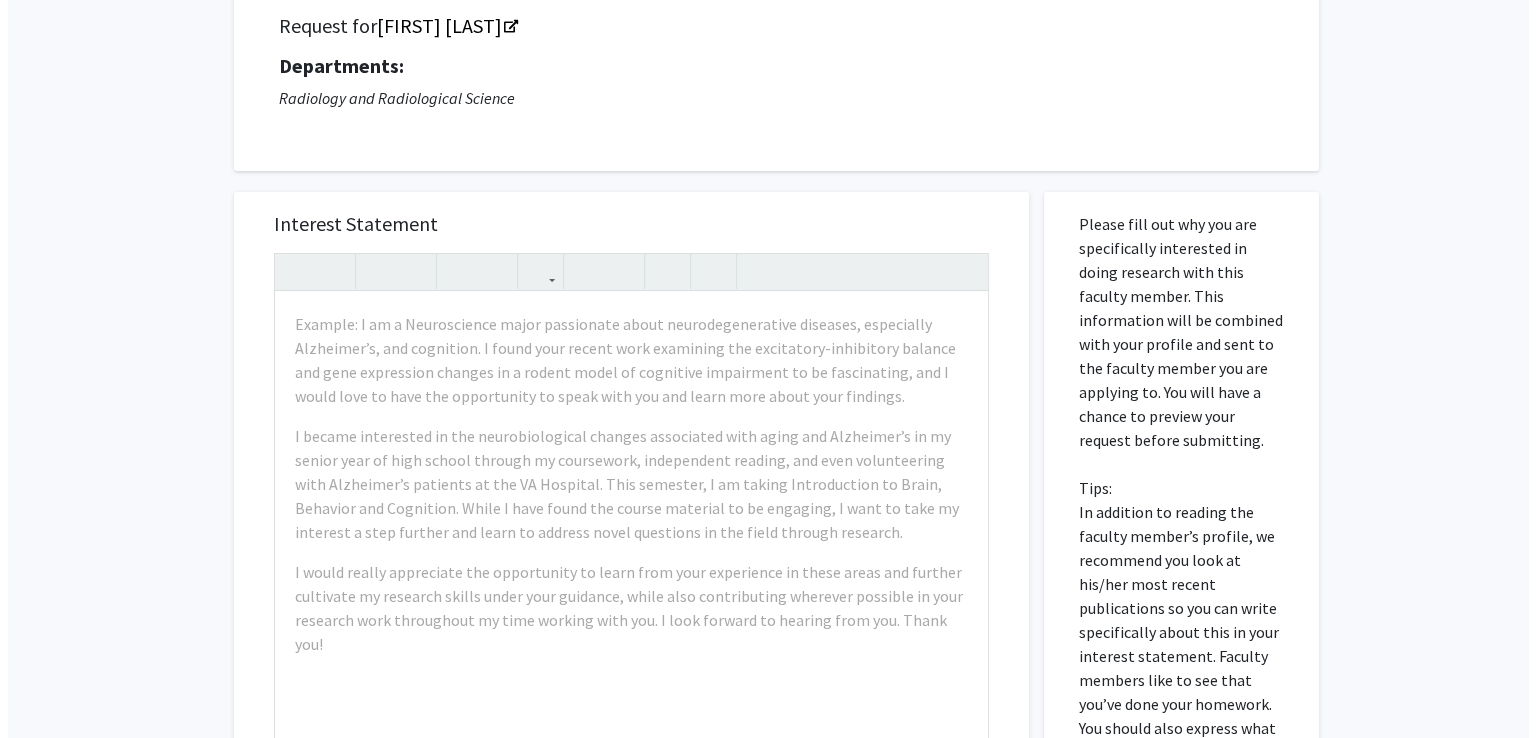 scroll, scrollTop: 500, scrollLeft: 0, axis: vertical 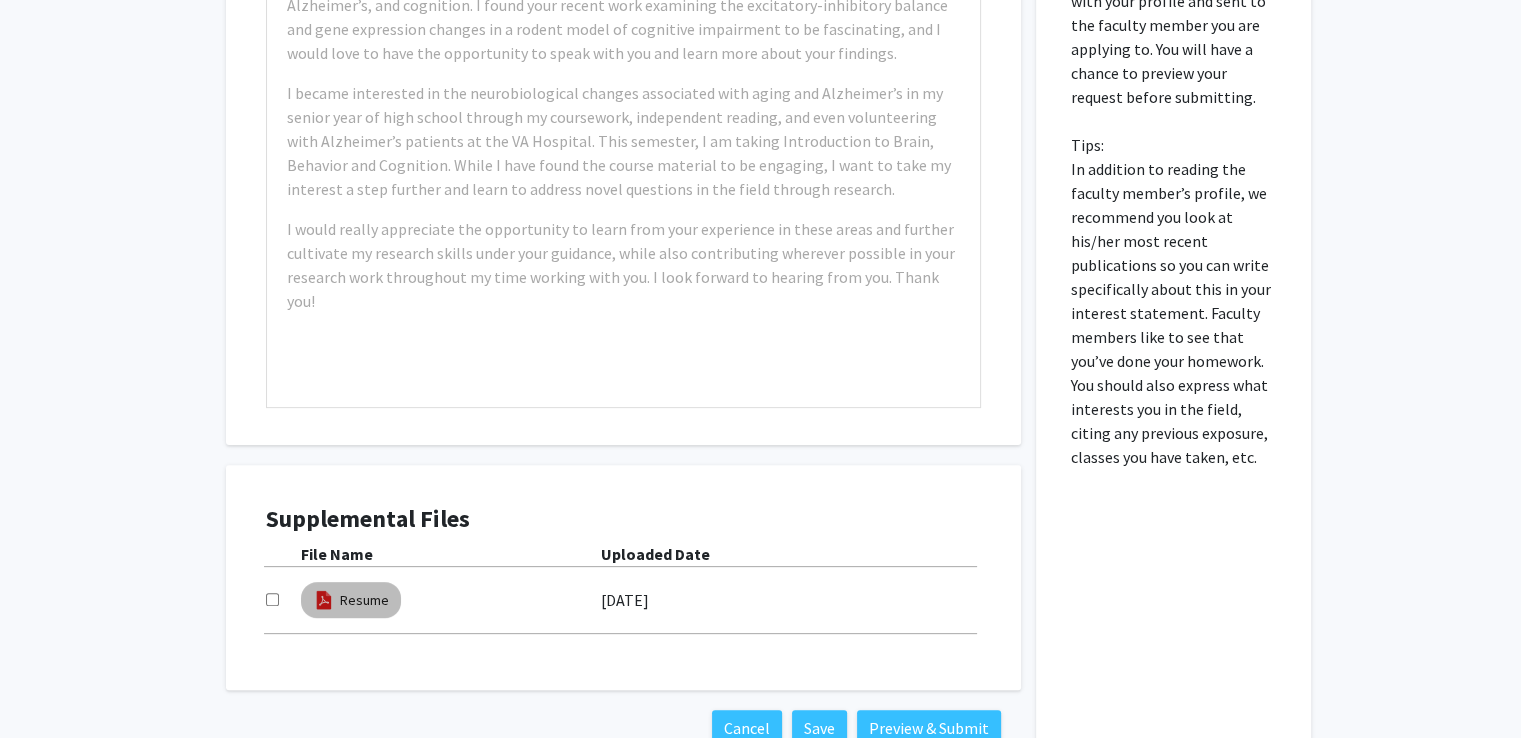 click at bounding box center (324, 600) 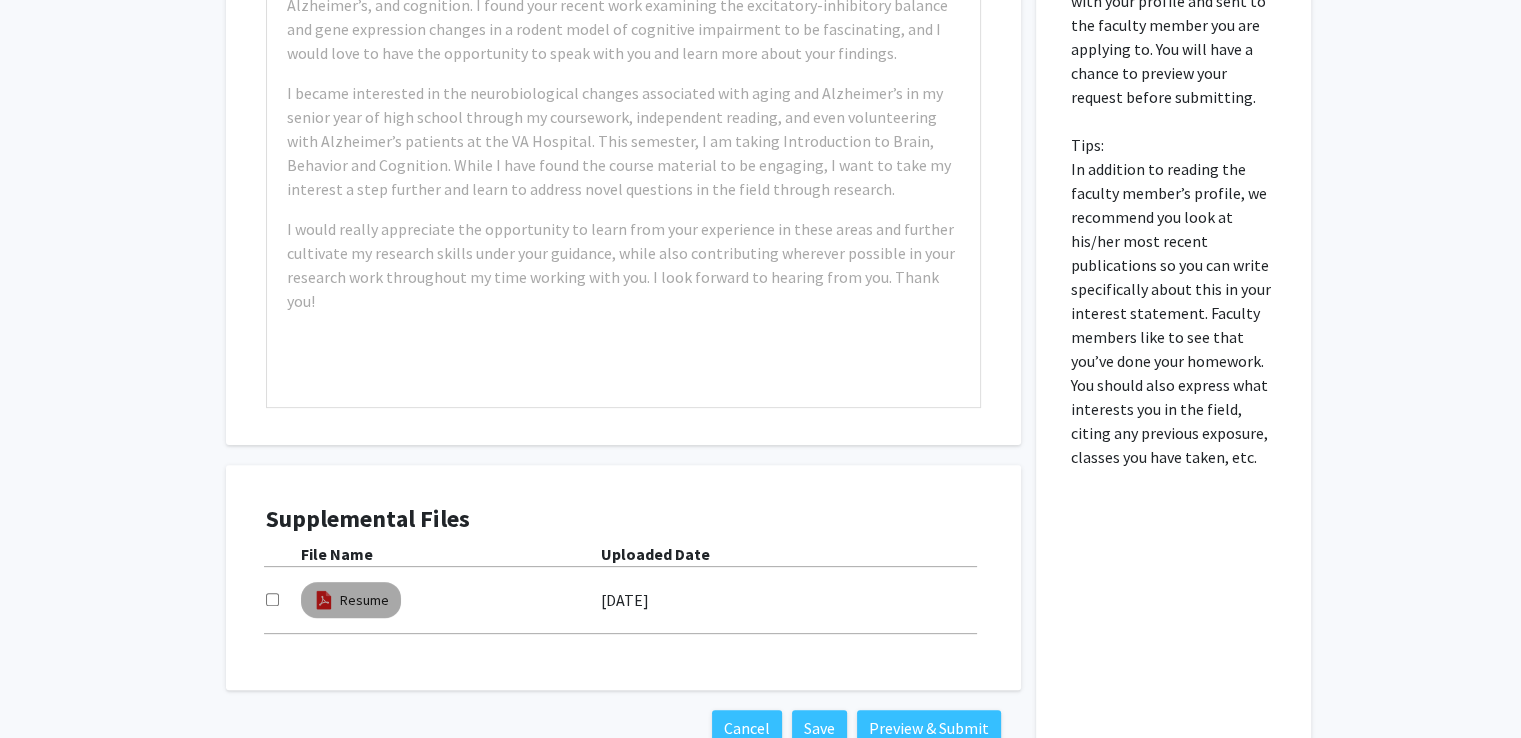 click at bounding box center [324, 600] 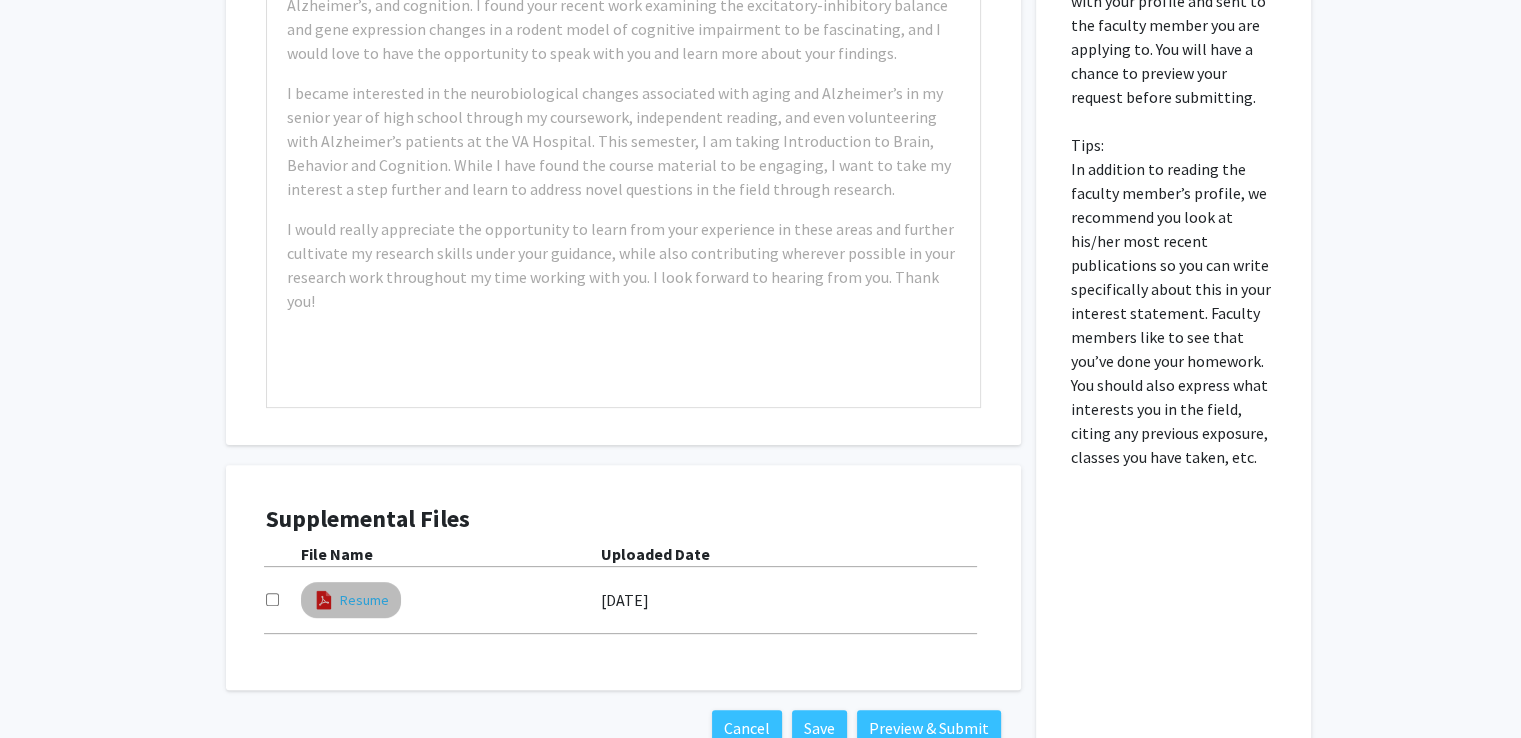 click on "Resume" at bounding box center (364, 600) 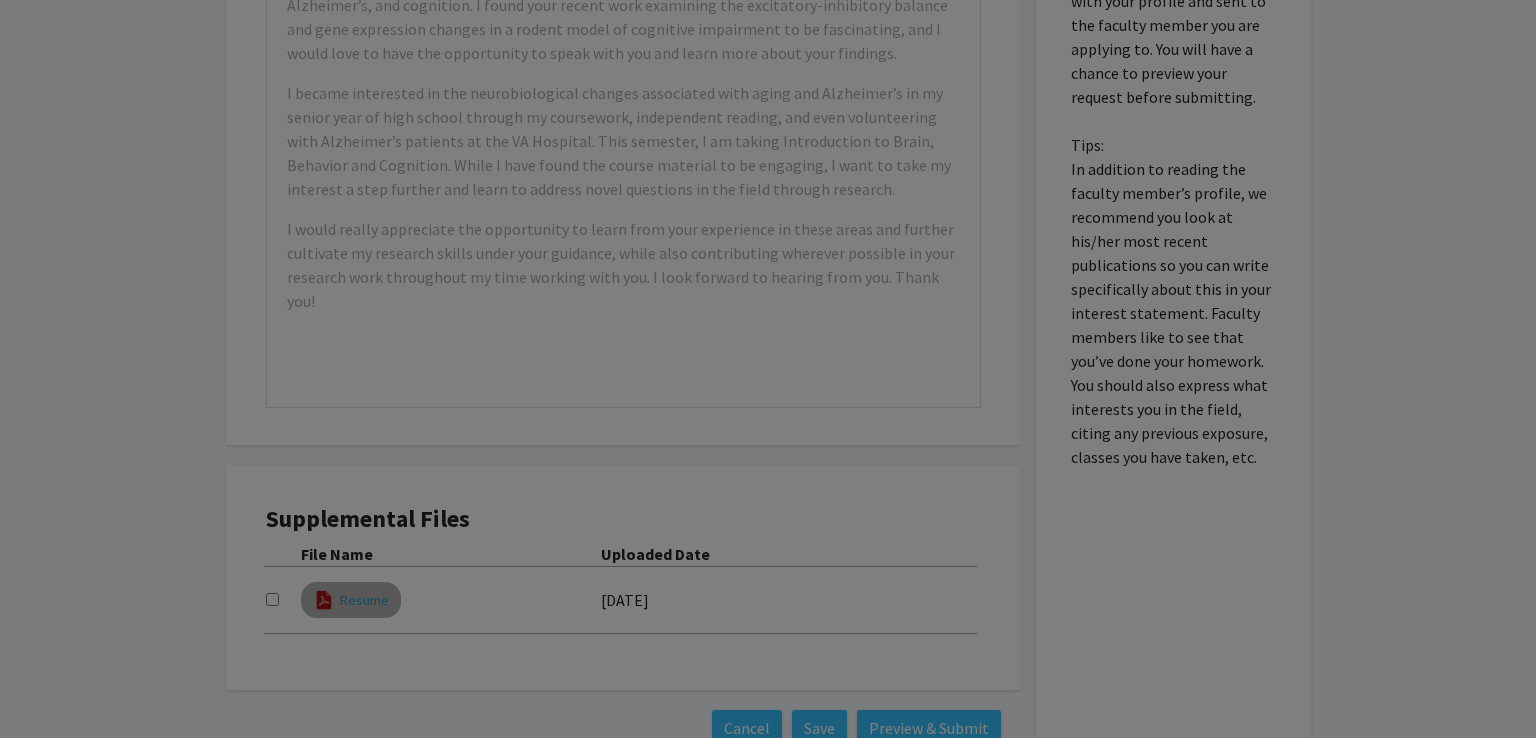 click on "Viewing Resume × Thumbnails Document Outline Attachments Layers Current Outline Item Toggle Sidebar Find First page Previous 1 Next Last page Zoom Out Zoom In  auto   page-actual   page-fit   page-width   50%   100%   125%   150%   200%   300%   400%  Hand Tool Text selection tool Presentation Mode Open Print Download Text Draw Tools Font Color #000000 Font Size Color #000000 Thickness Opacity Presentation Mode Open Print Download Go to First Page Go to Previous Page Go to Next Page Go to Last Page Rotate Clockwise Rotate Counterclockwise Text Selection Tool Hand Tool Page Scrolling Vertical Scrolling Horizontal Scrolling Wrapped Scrolling No Spreads Odd Spreads Even Spreads Document Properties… Previous Next  Highlight all
Match case
Current page only
Whole words
multiple search texts
separated by word boundaries
Ignore accents and diacritics
Fuzzy search
More Information Less Information Close Enter the password to open this PDF file: Cancel OK File name: - File size: - Title: - Author: -" 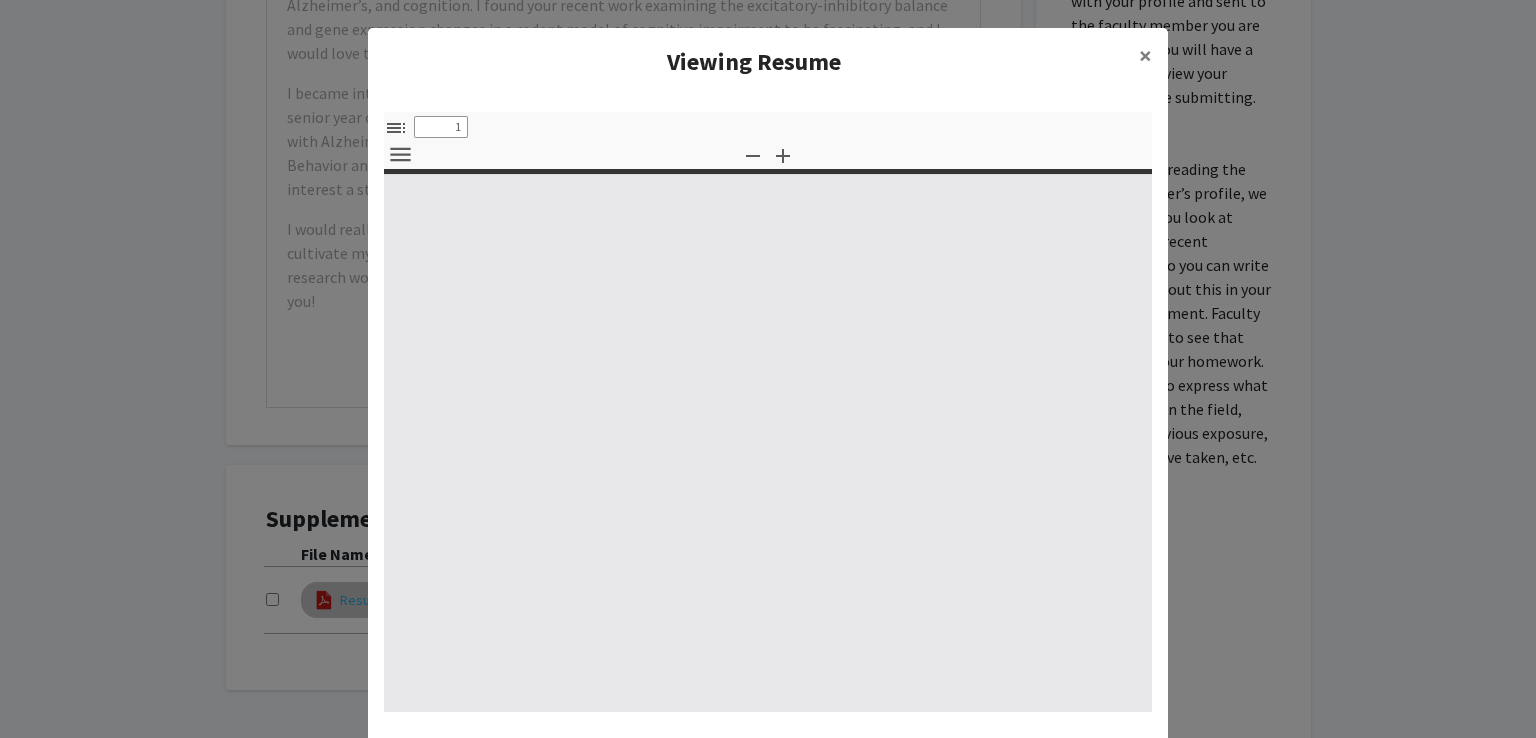 click on "Viewing Resume × Thumbnails Document Outline Attachments Layers Current Outline Item Toggle Sidebar Find First page Previous 1 Next Last page Zoom Out Zoom In  auto   page-actual   page-fit   page-width   50%   100%   125%   150%   200%   300%   400%  Hand Tool Text selection tool Presentation Mode Open Print Download Text Draw Tools Font Color #000000 Font Size Color #000000 Thickness Opacity Presentation Mode Open Print Download Go to First Page Go to Previous Page Go to Next Page Go to Last Page Rotate Clockwise Rotate Counterclockwise Text Selection Tool Hand Tool Page Scrolling Vertical Scrolling Horizontal Scrolling Wrapped Scrolling No Spreads Odd Spreads Even Spreads Document Properties… Previous Next  Highlight all
Match case
Current page only
Whole words
multiple search texts
separated by word boundaries
Ignore accents and diacritics
Fuzzy search
More Information Less Information Close Enter the password to open this PDF file: Cancel OK File name: - File size: - Title: - Author: -" 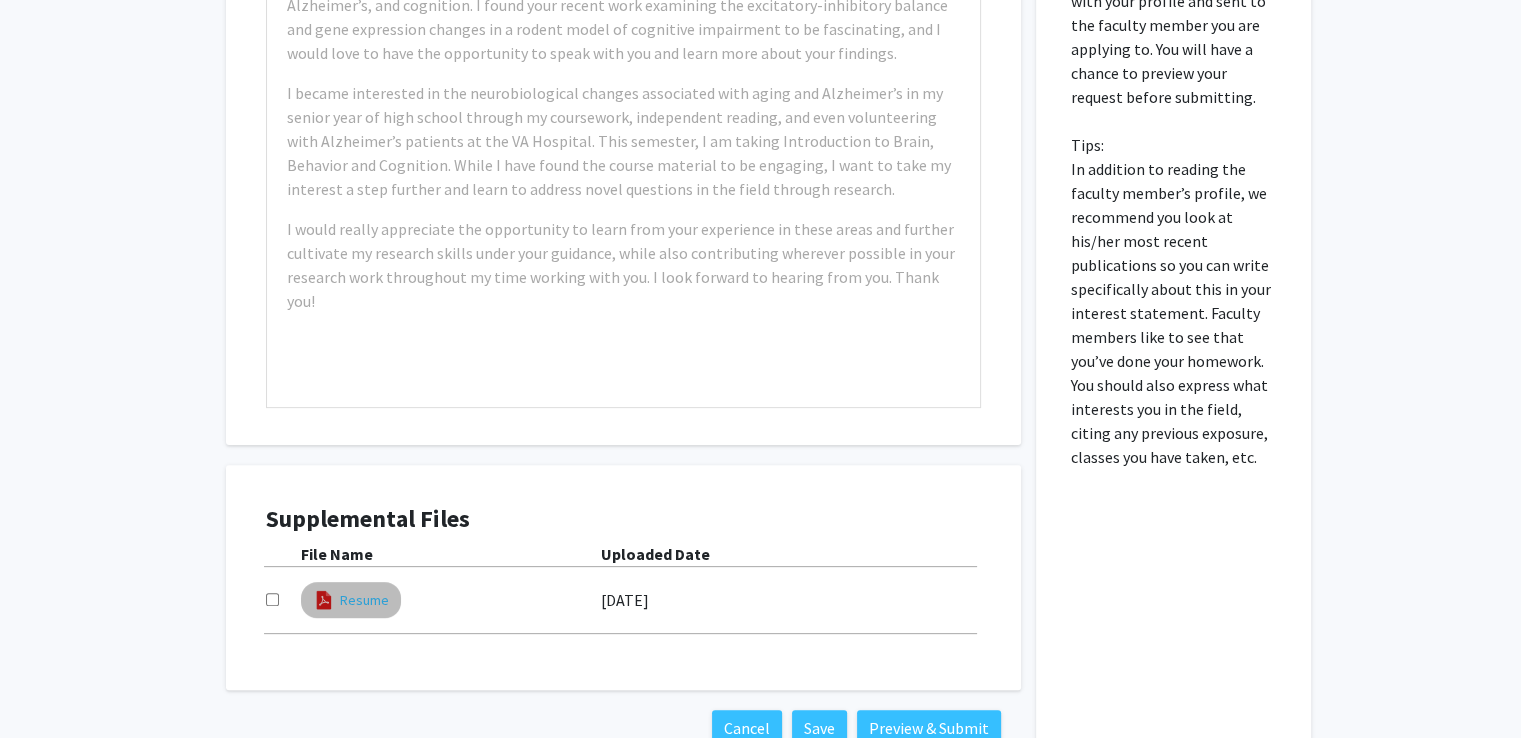 click on "Resume" at bounding box center [364, 600] 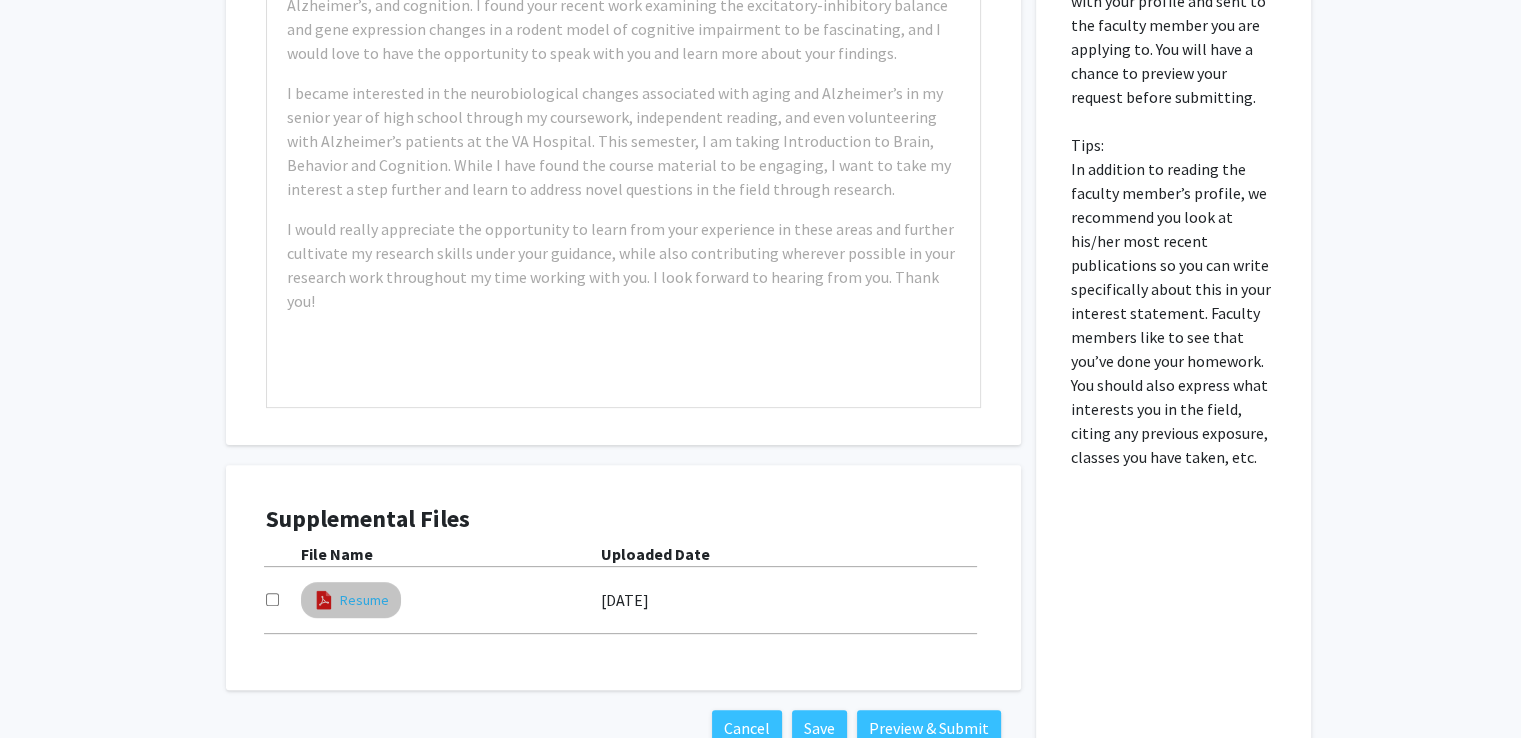 select on "custom" 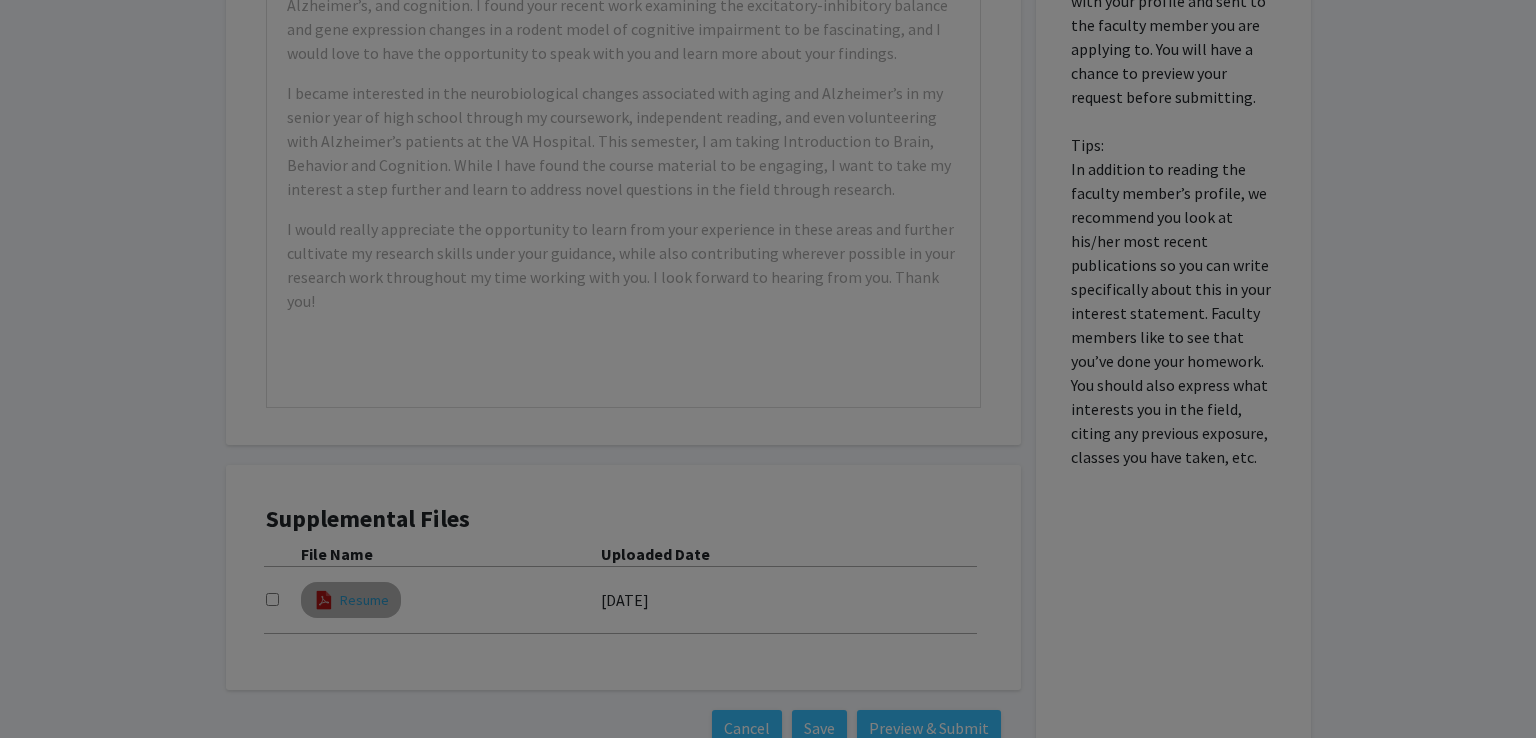 click on "Viewing Resume × Thumbnails Document Outline Attachments Layers Current Outline Item Toggle Sidebar Find First page Previous 1 Next Last page Zoom Out Zoom In auto page-actual page-fit page-width 50% 100% 125% 150% 200% 300% 400% NaN% Hand Tool Text selection tool Presentation Mode Open Print Download Text Draw Tools Font Color #000000 Font Size Color #000000 Thickness Opacity Presentation Mode Open Print Download Go to First Page Go to Previous Page Go to Next Page Go to Last Page Rotate Clockwise Rotate Counterclockwise Text Selection Tool Hand Tool Page Scrolling Vertical Scrolling Horizontal Scrolling Wrapped Scrolling No Spreads Odd Spreads Even Spreads Document Properties… Previous Next Highlight all Match case Current page only Whole words multiple search texts separated by word boundaries Ignore accents and diacritics Fuzzy search More Information Less Information Close Enter the password to open this PDF file: Cancel OK File name: - File size: - Title: - - - -" 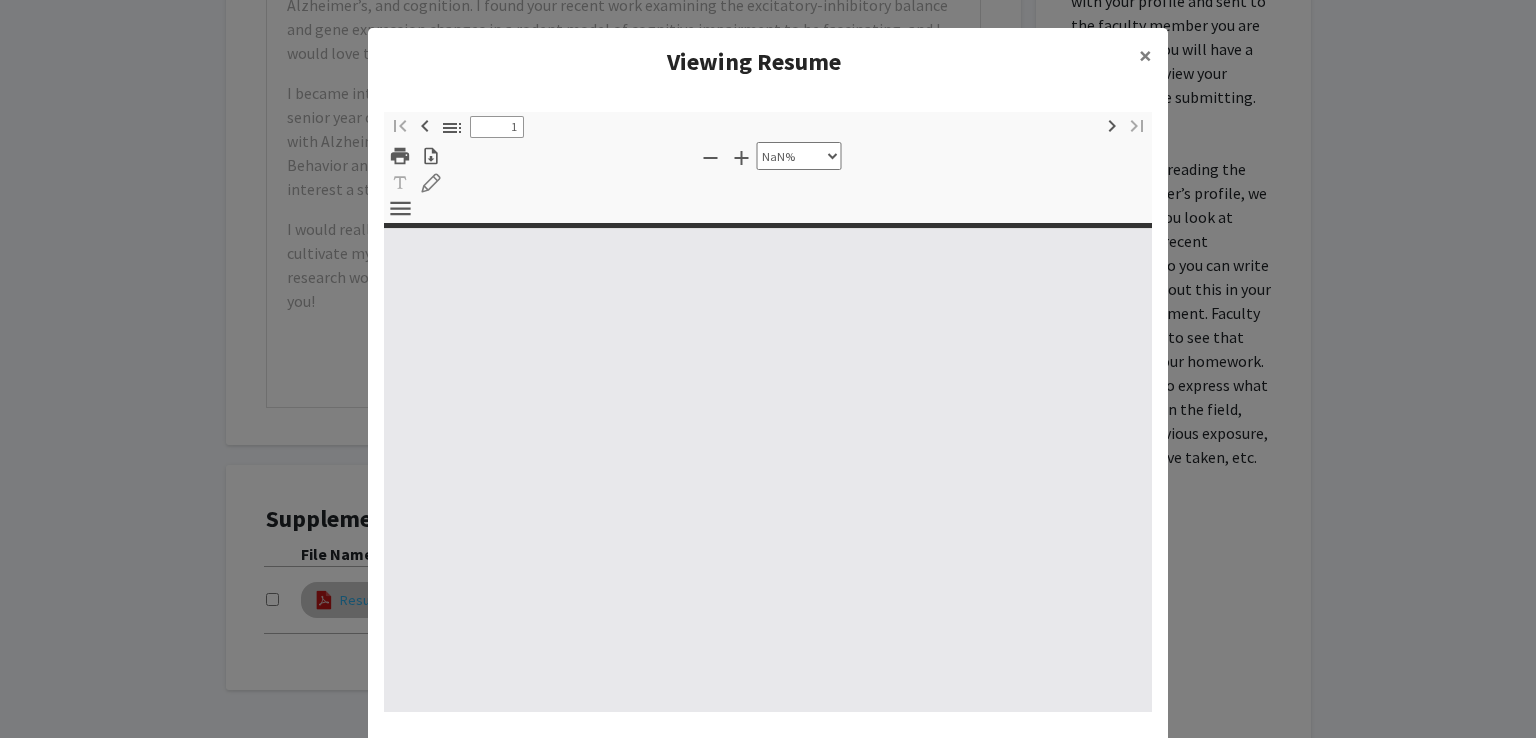 type on "0" 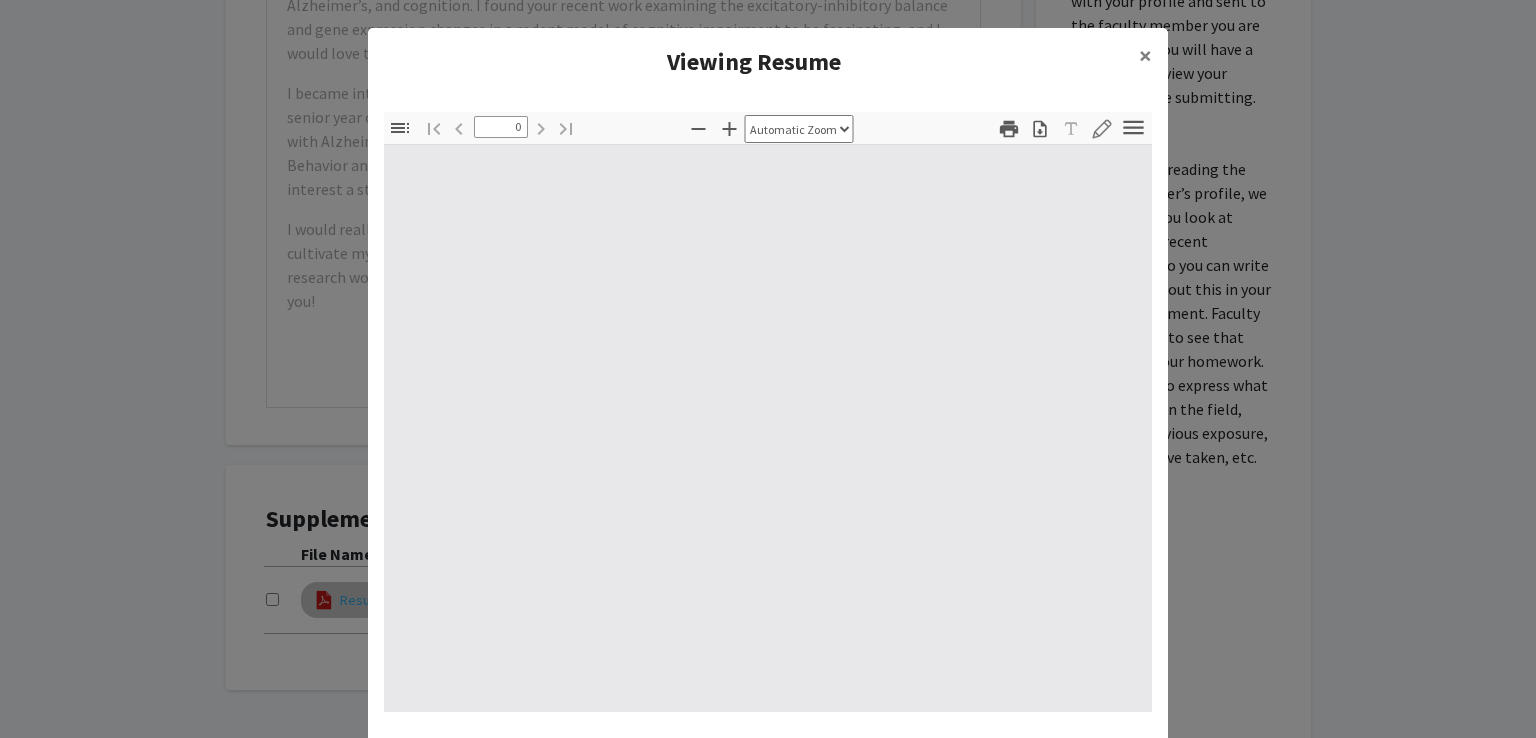select on "custom" 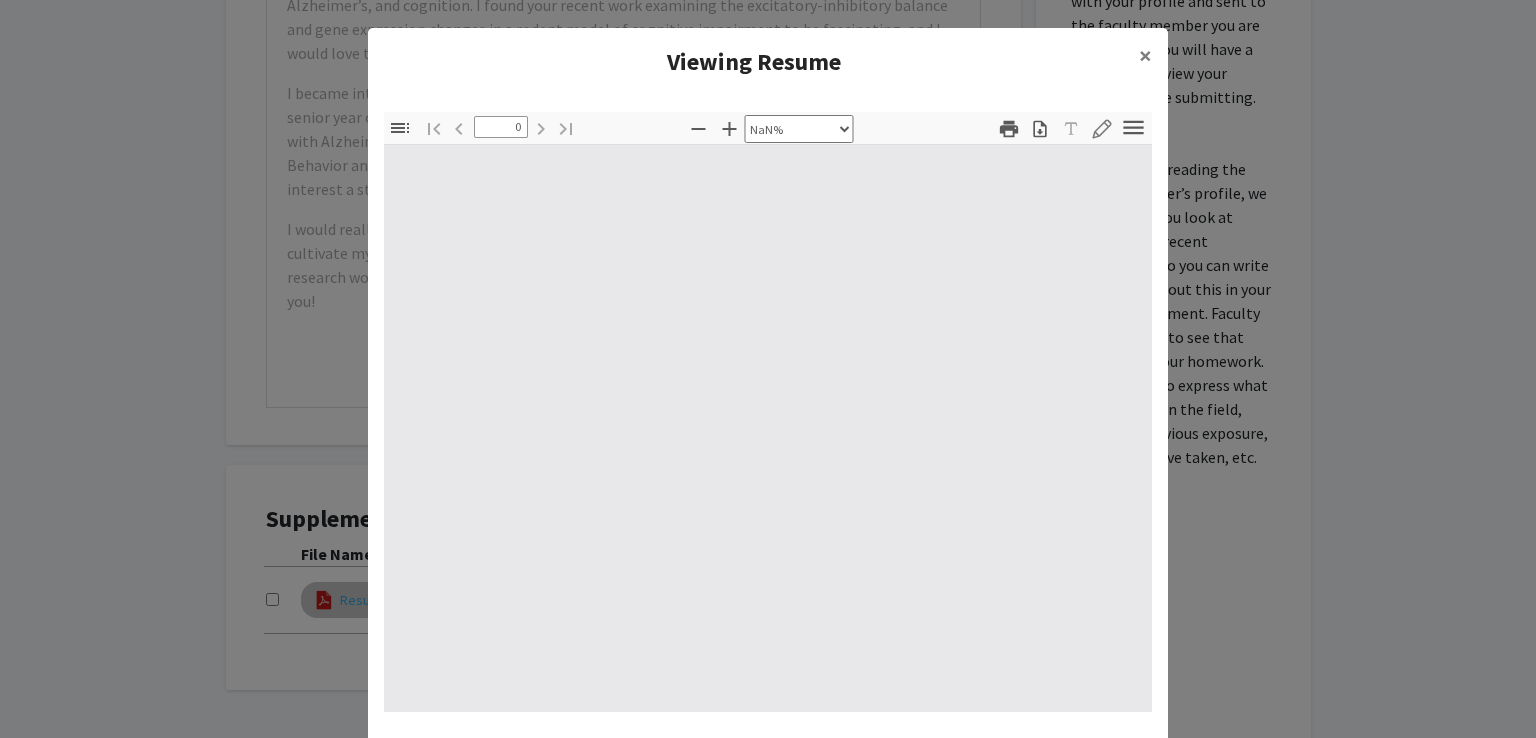 type on "1" 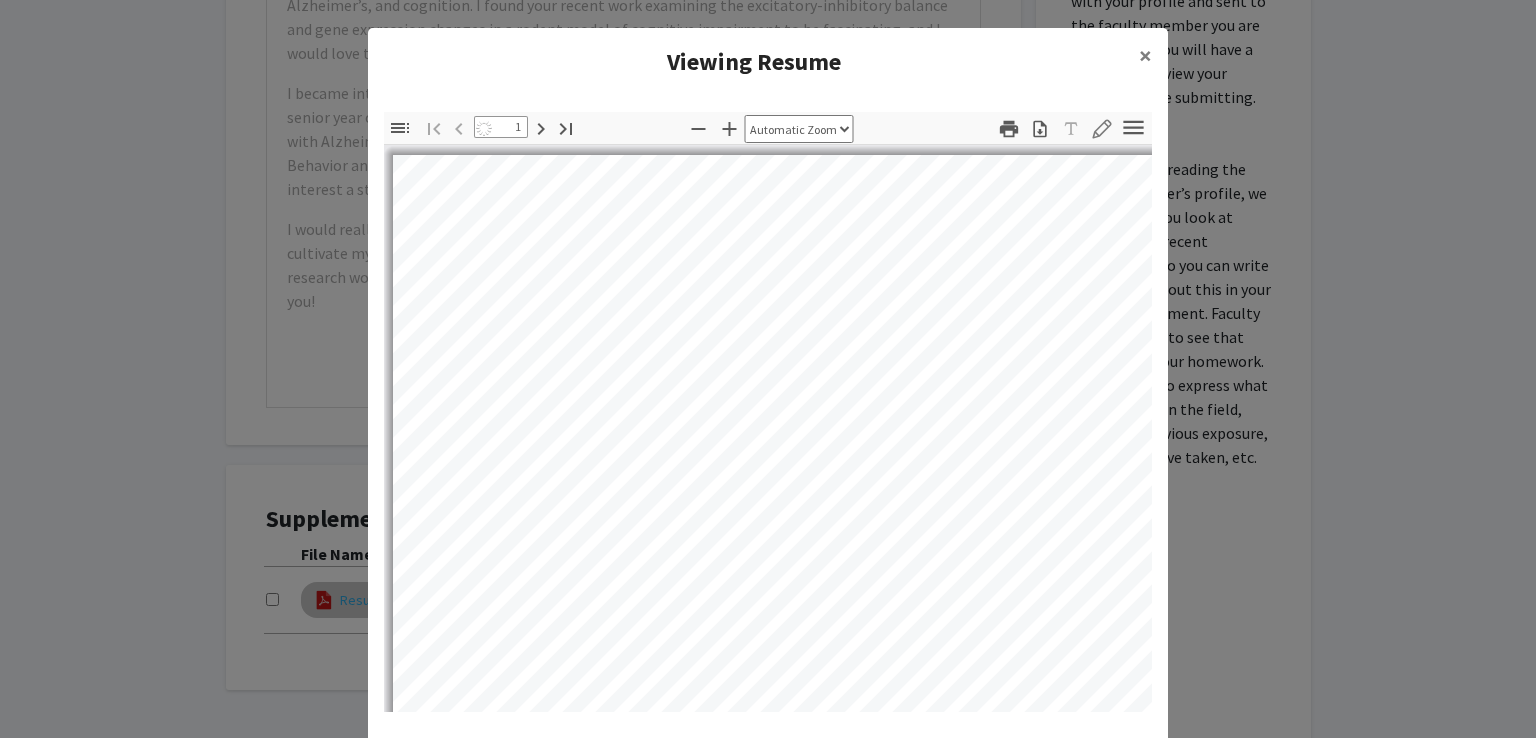 select on "auto" 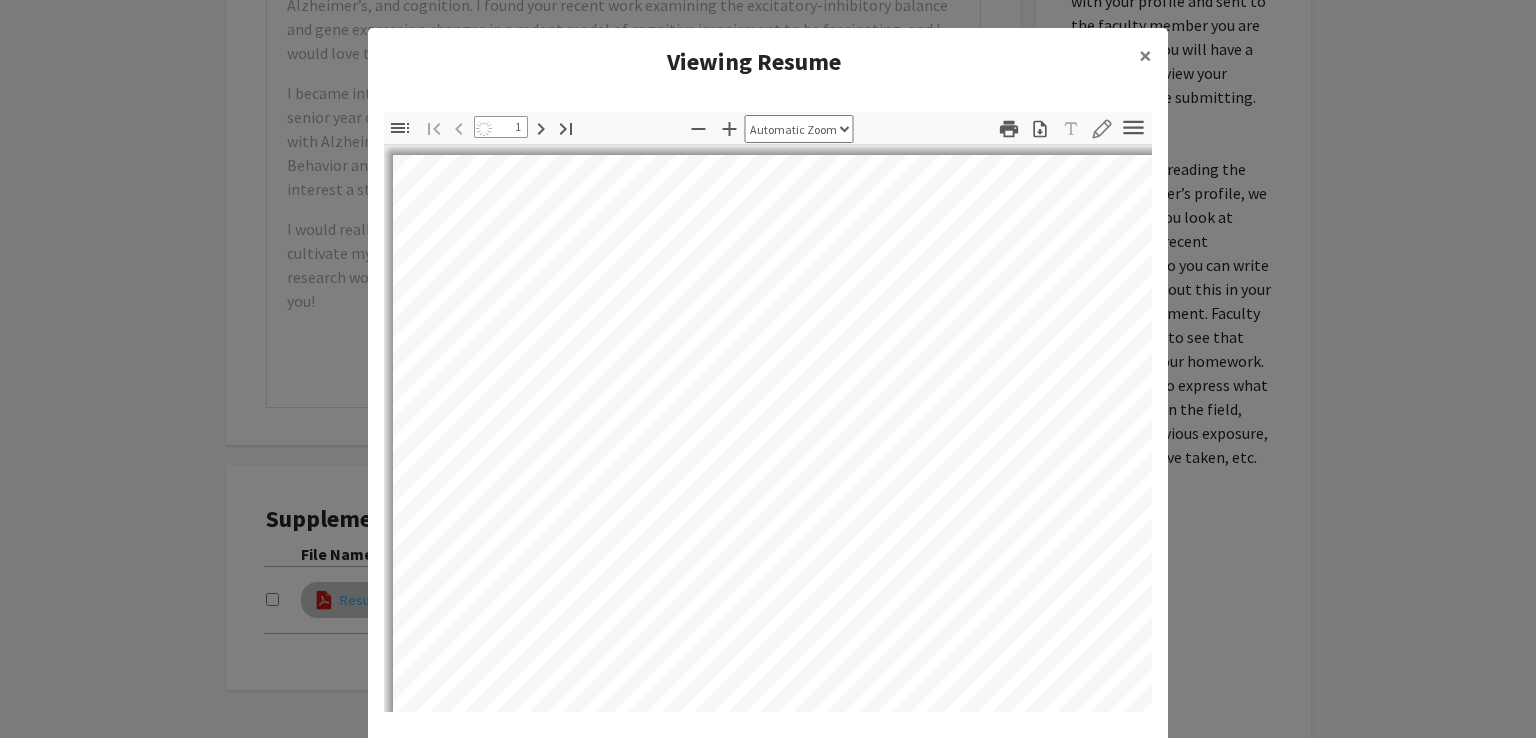 scroll, scrollTop: 0, scrollLeft: 0, axis: both 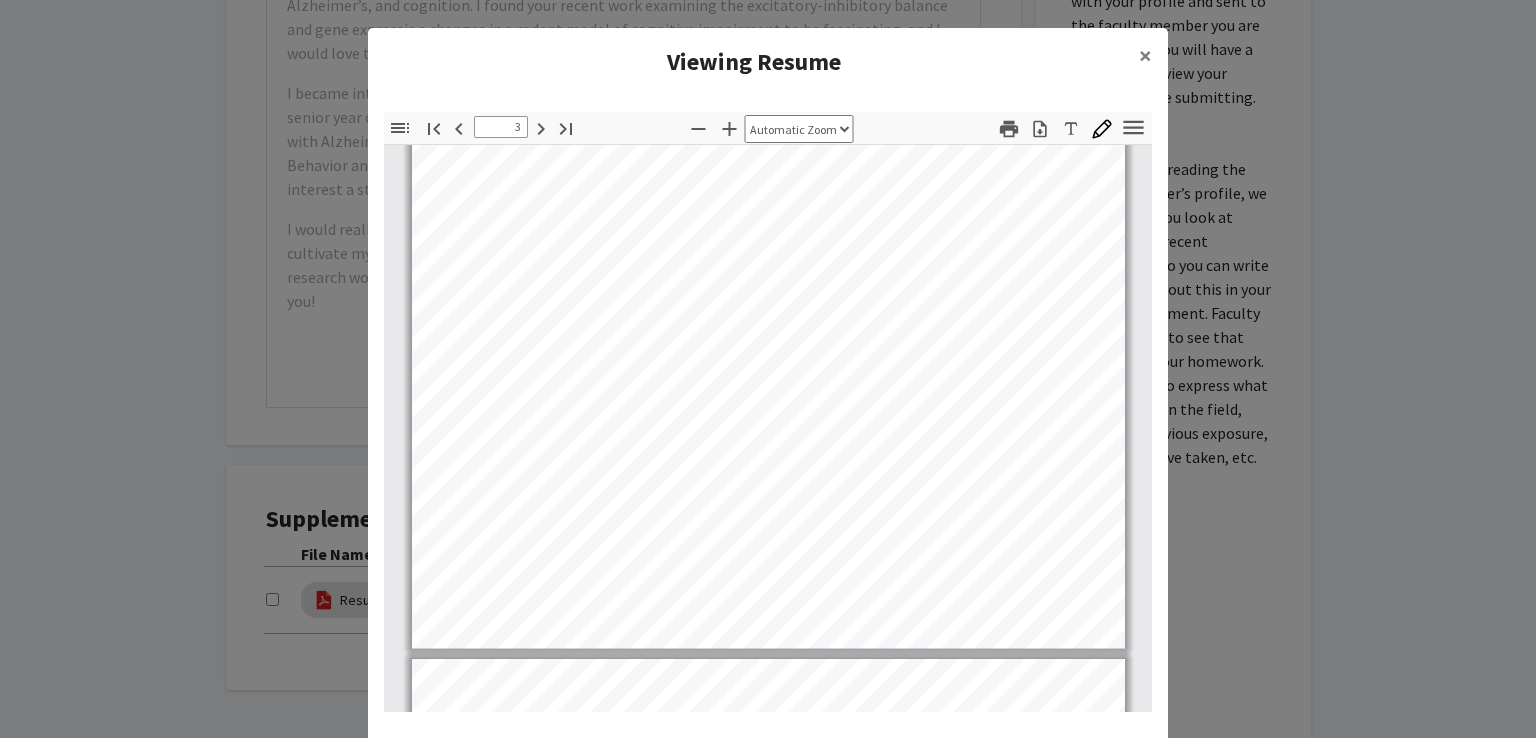 type on "4" 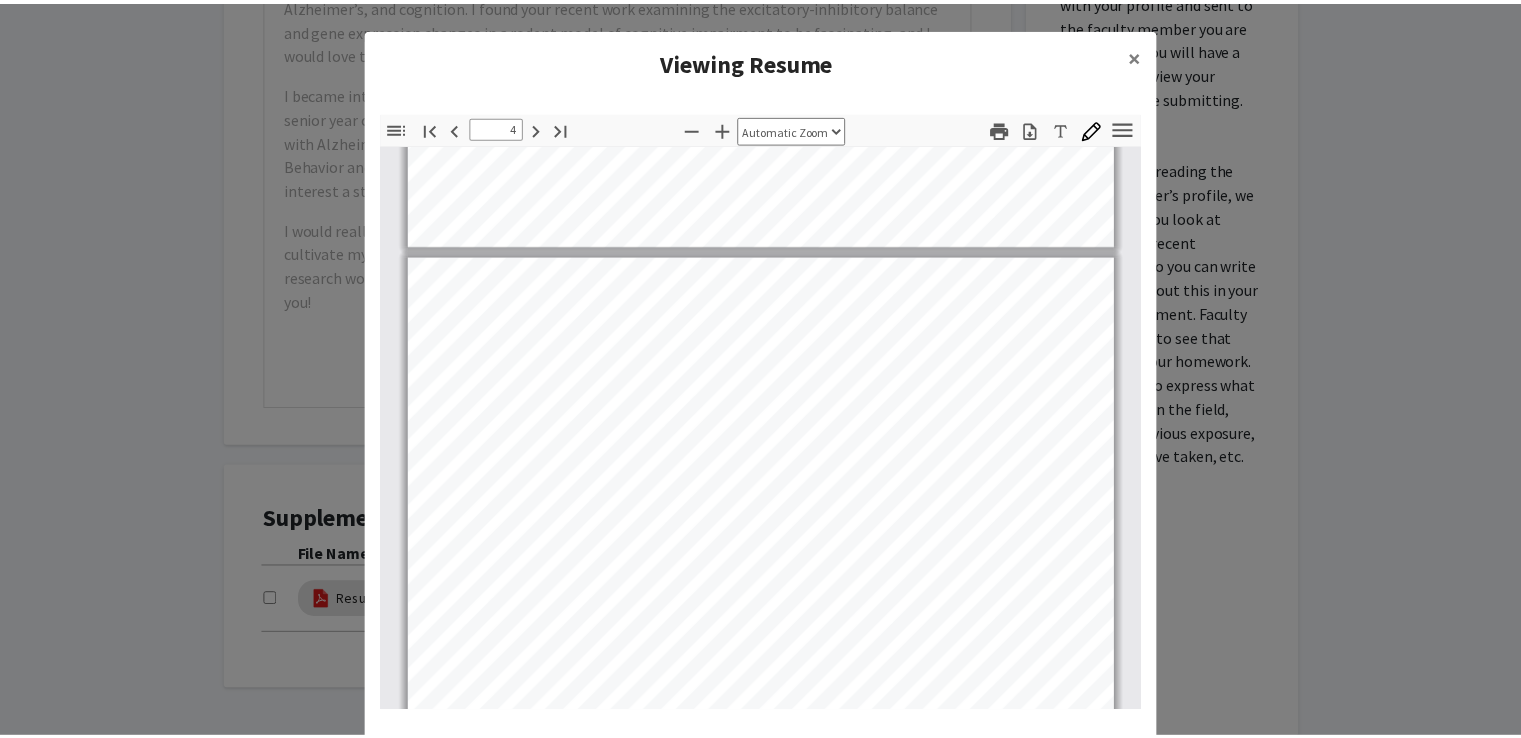 scroll, scrollTop: 3300, scrollLeft: 0, axis: vertical 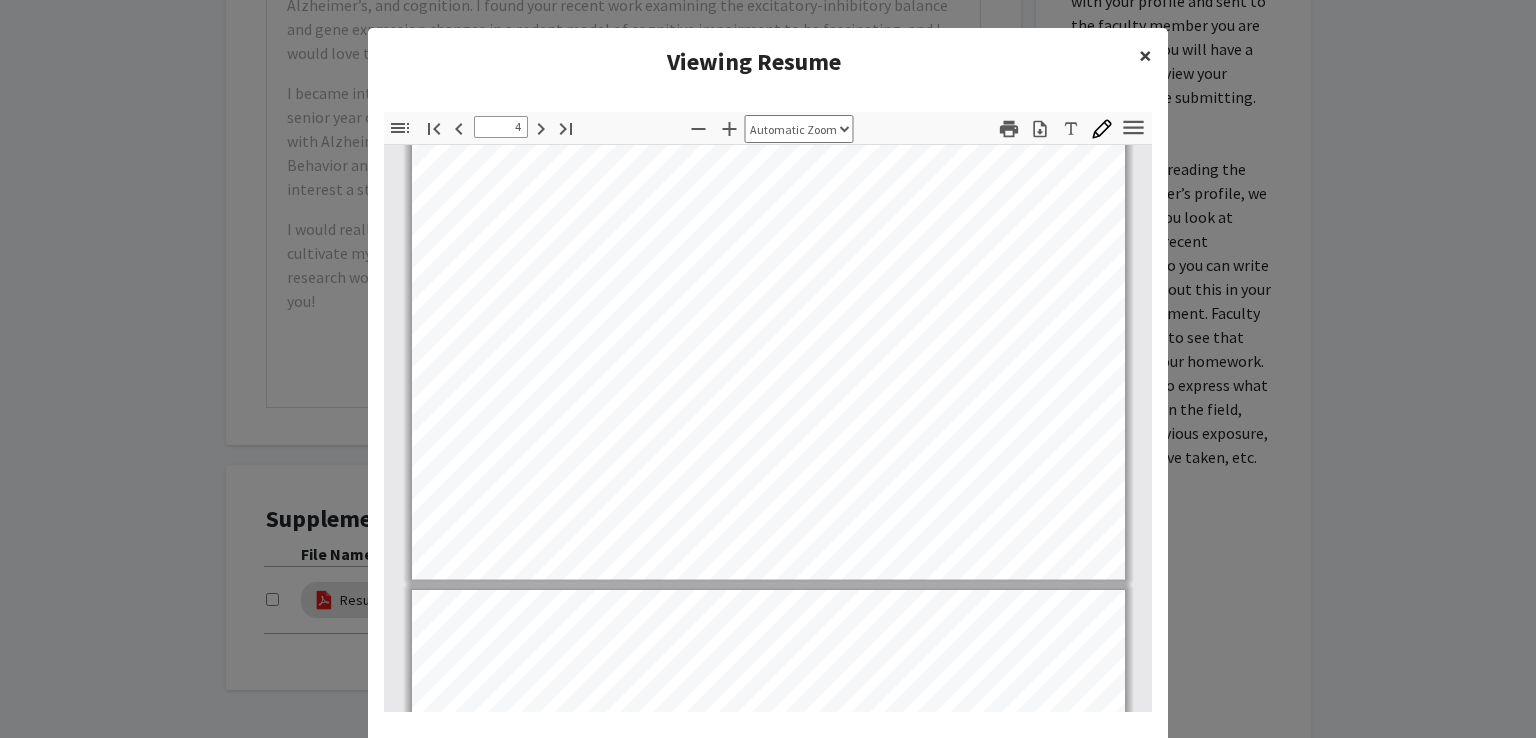 click on "×" 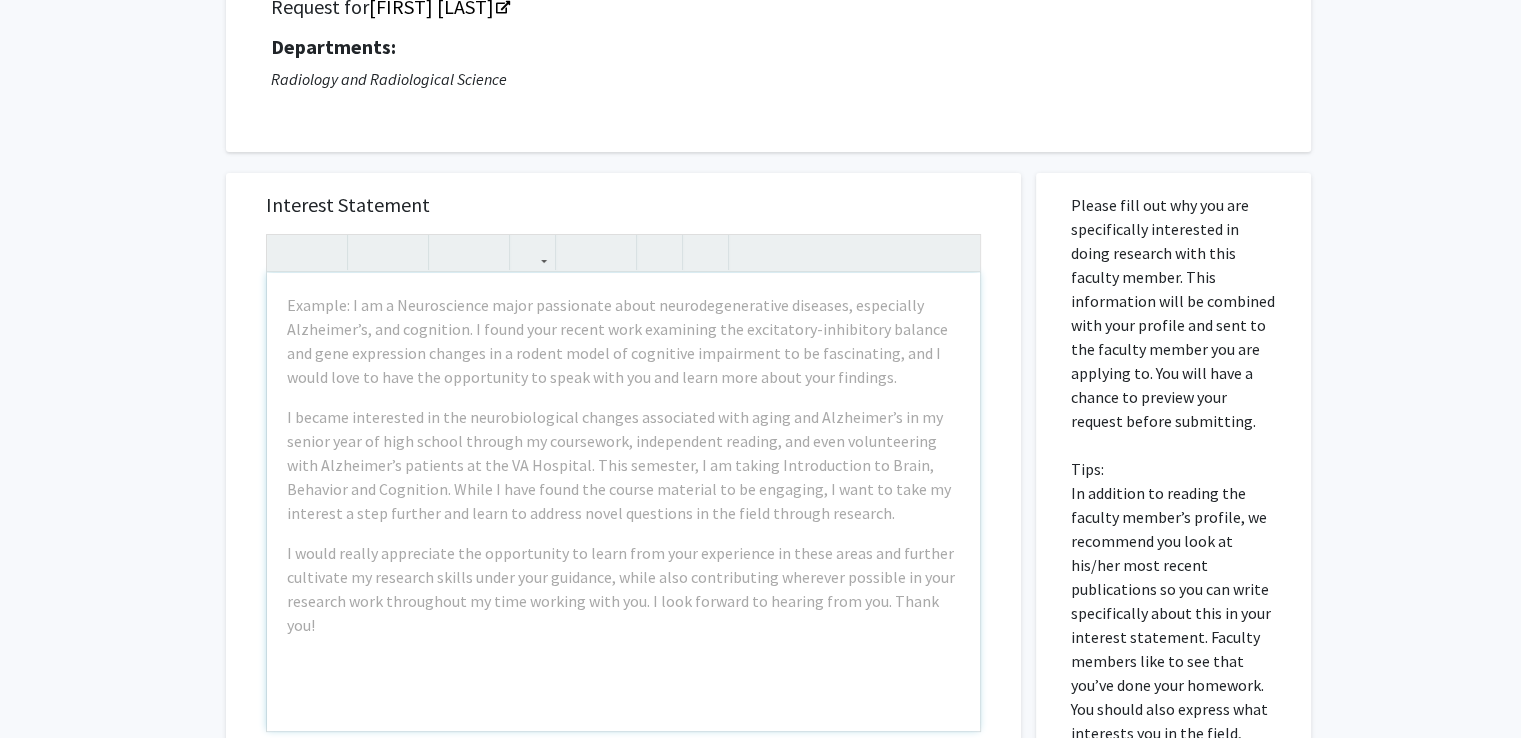scroll, scrollTop: 0, scrollLeft: 0, axis: both 